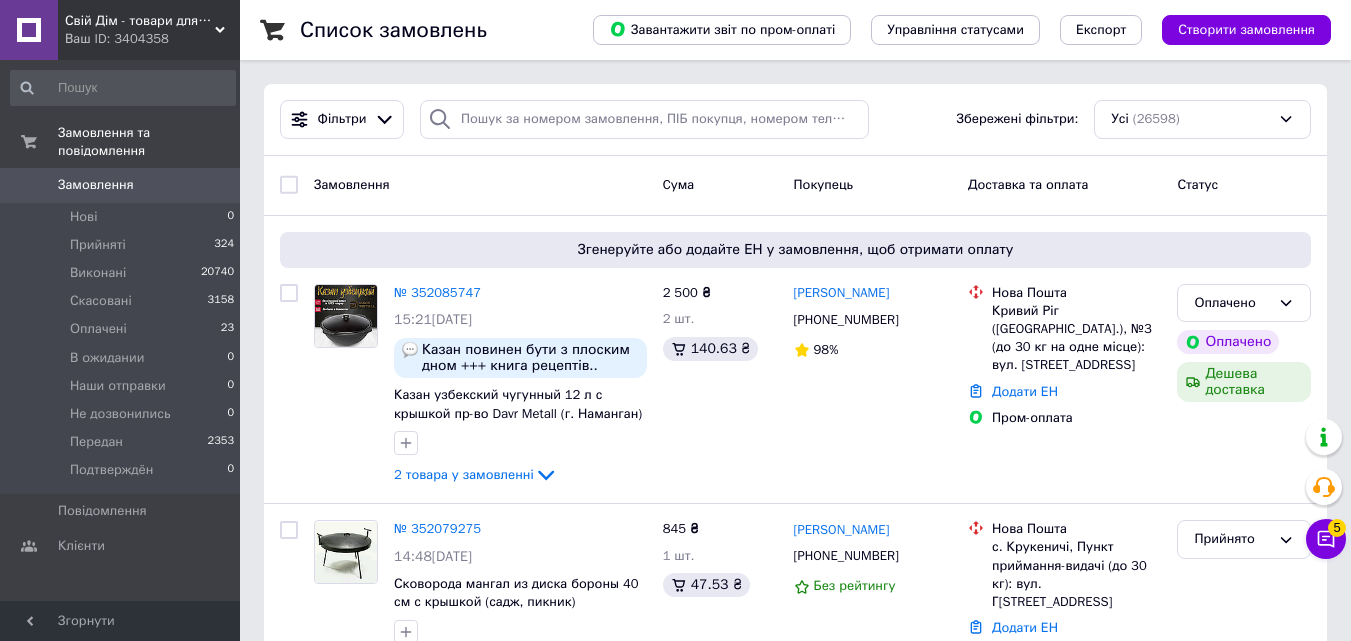 scroll, scrollTop: 0, scrollLeft: 0, axis: both 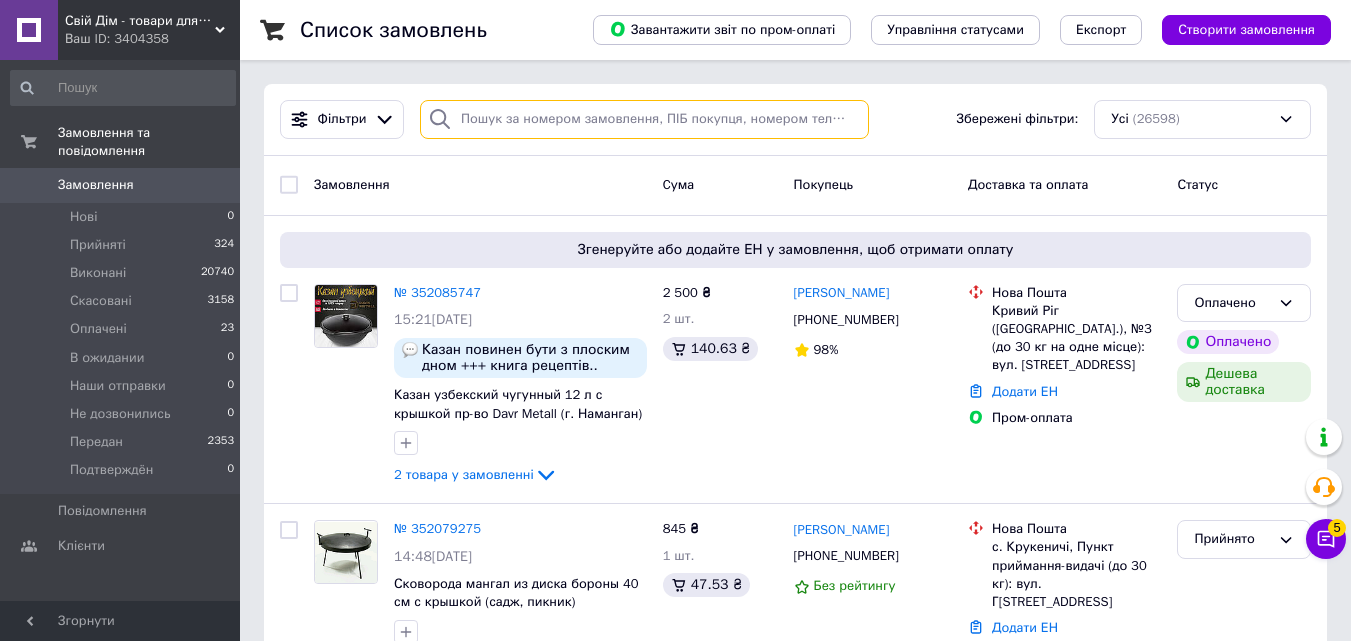 click at bounding box center [644, 119] 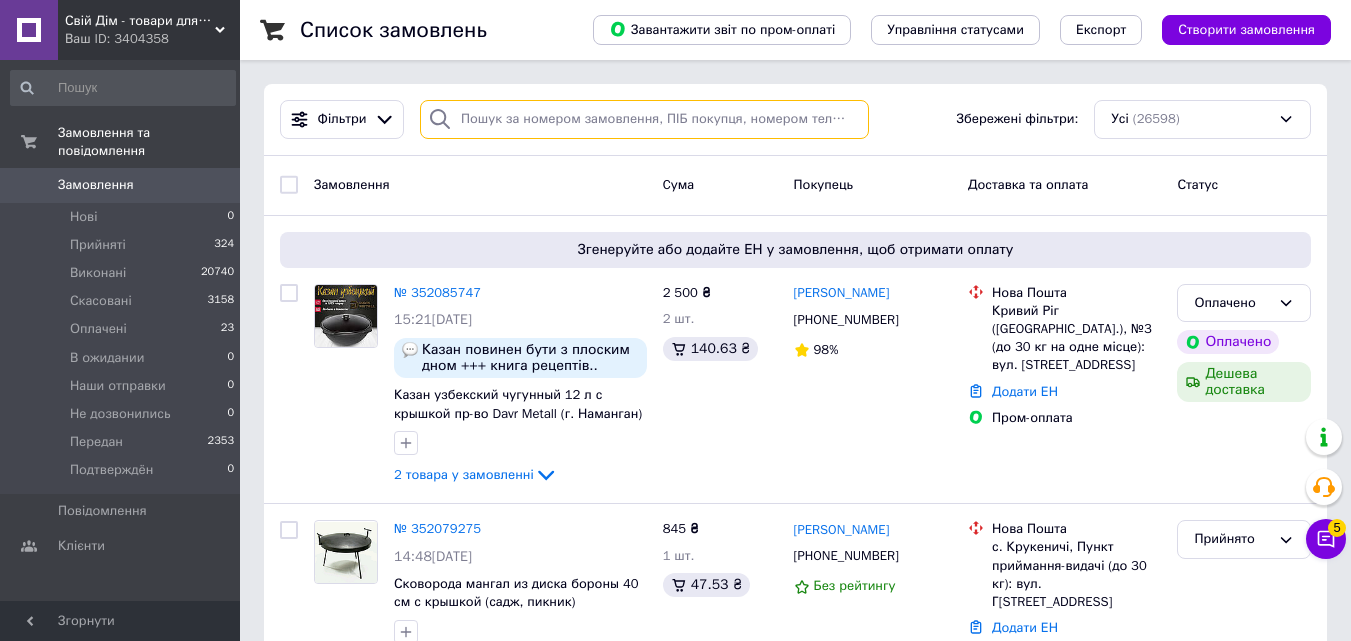 paste on "[PERSON_NAME]" 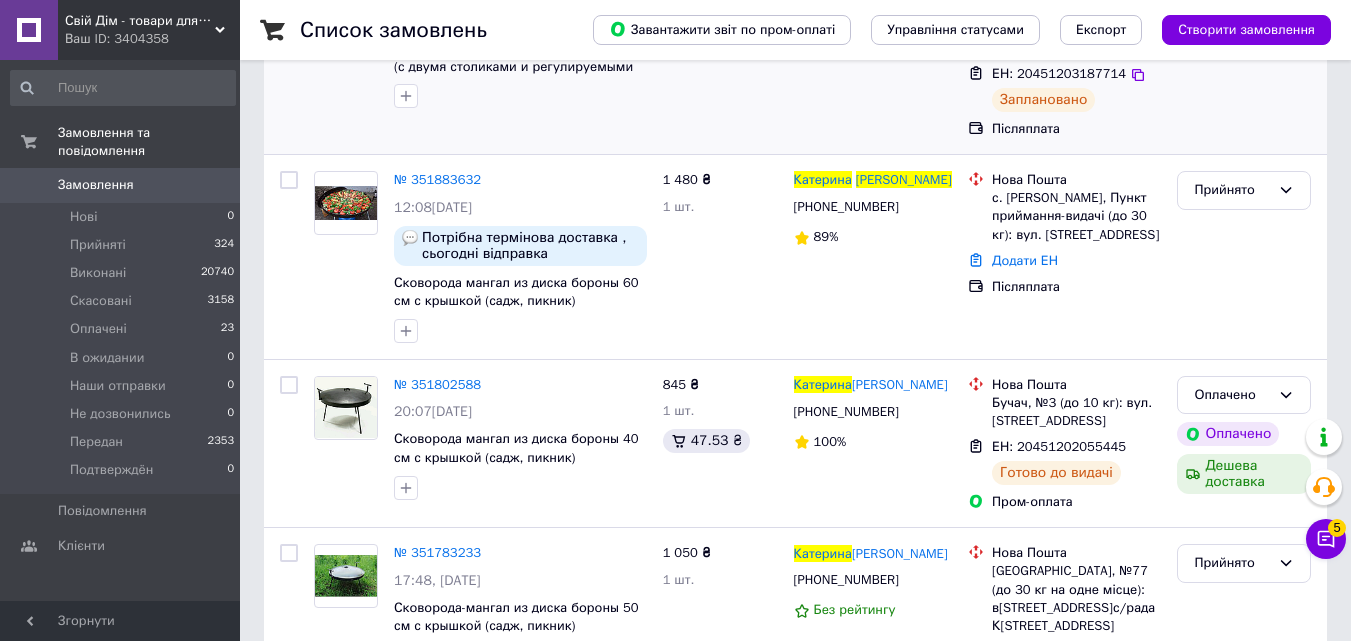 scroll, scrollTop: 200, scrollLeft: 0, axis: vertical 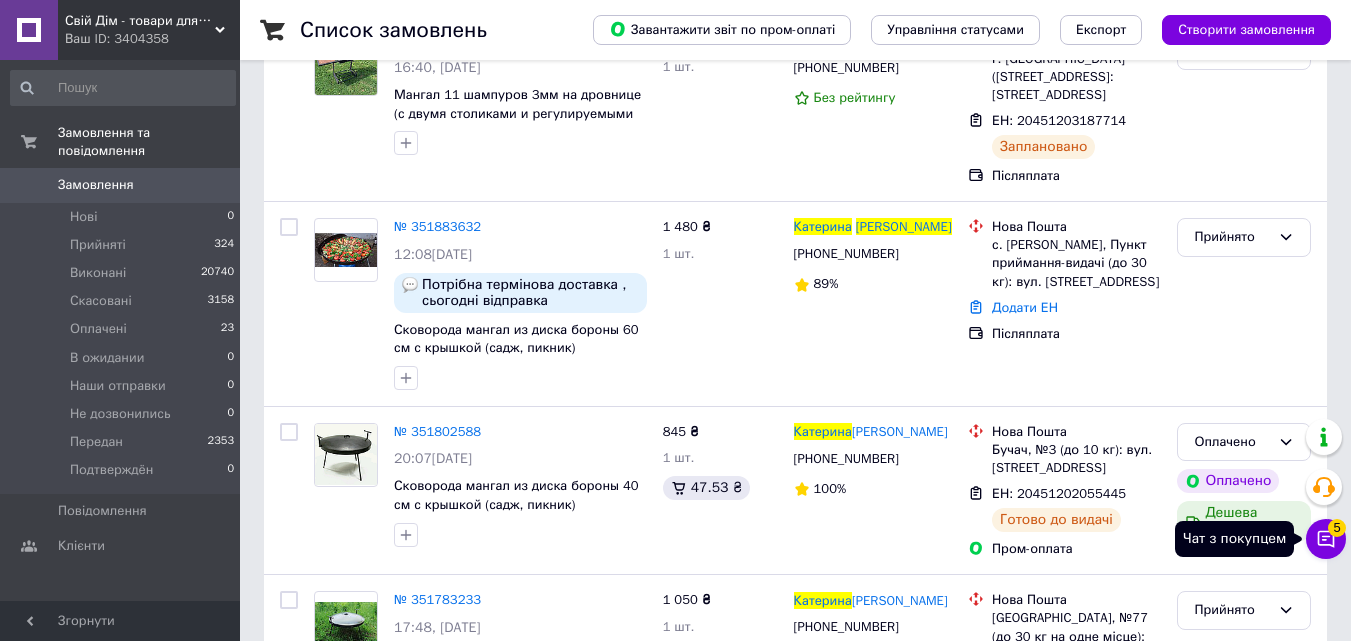 type on "[PERSON_NAME]" 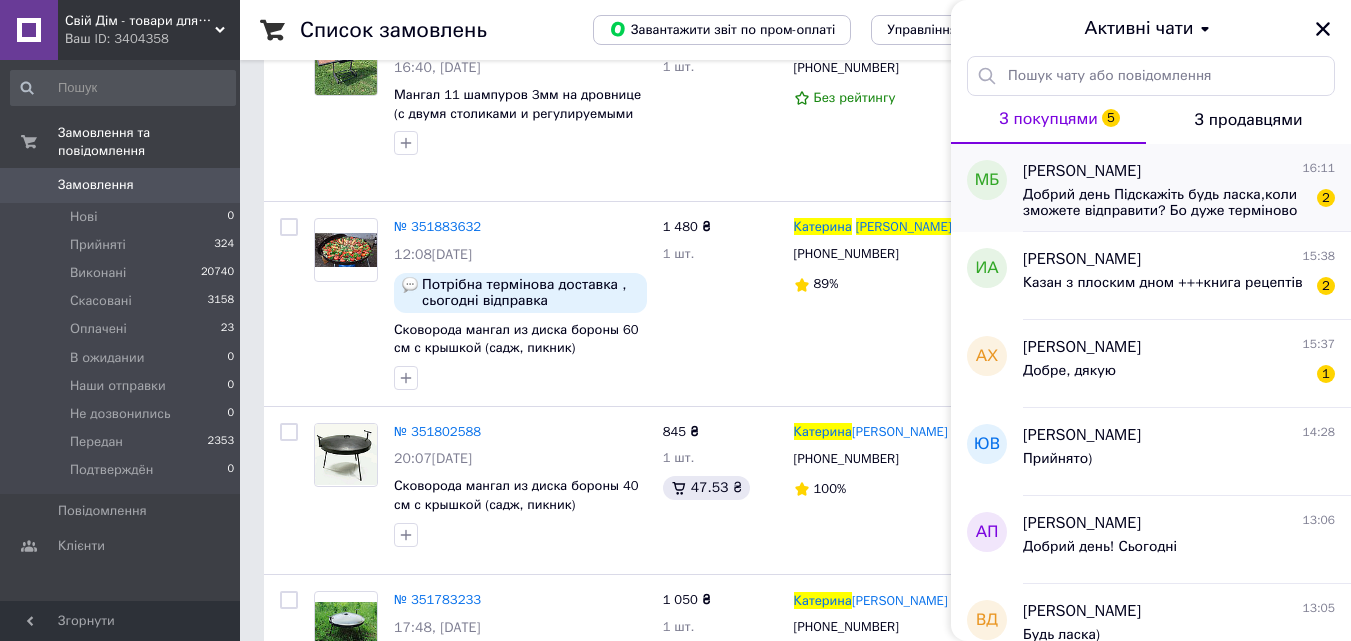 click on "Добрий день
Підскажіть будь ласка,коли зможете відправити?
Бо дуже терміново на подарунок" at bounding box center (1165, 203) 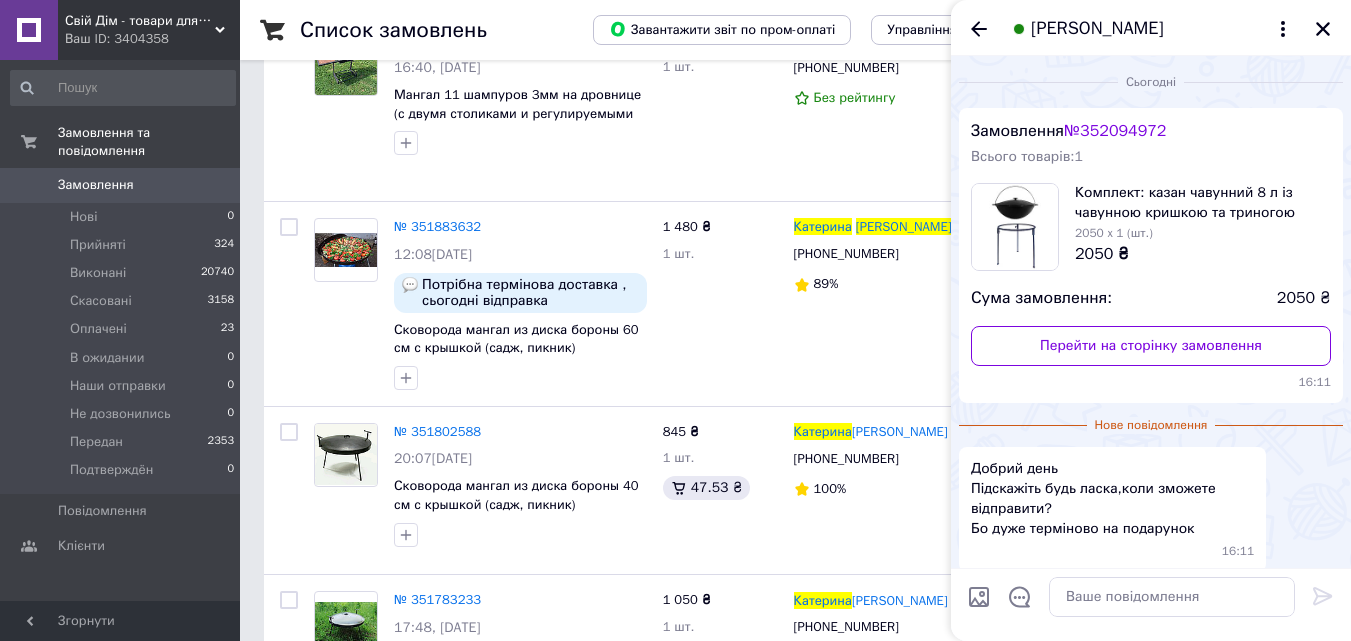 scroll, scrollTop: 85, scrollLeft: 0, axis: vertical 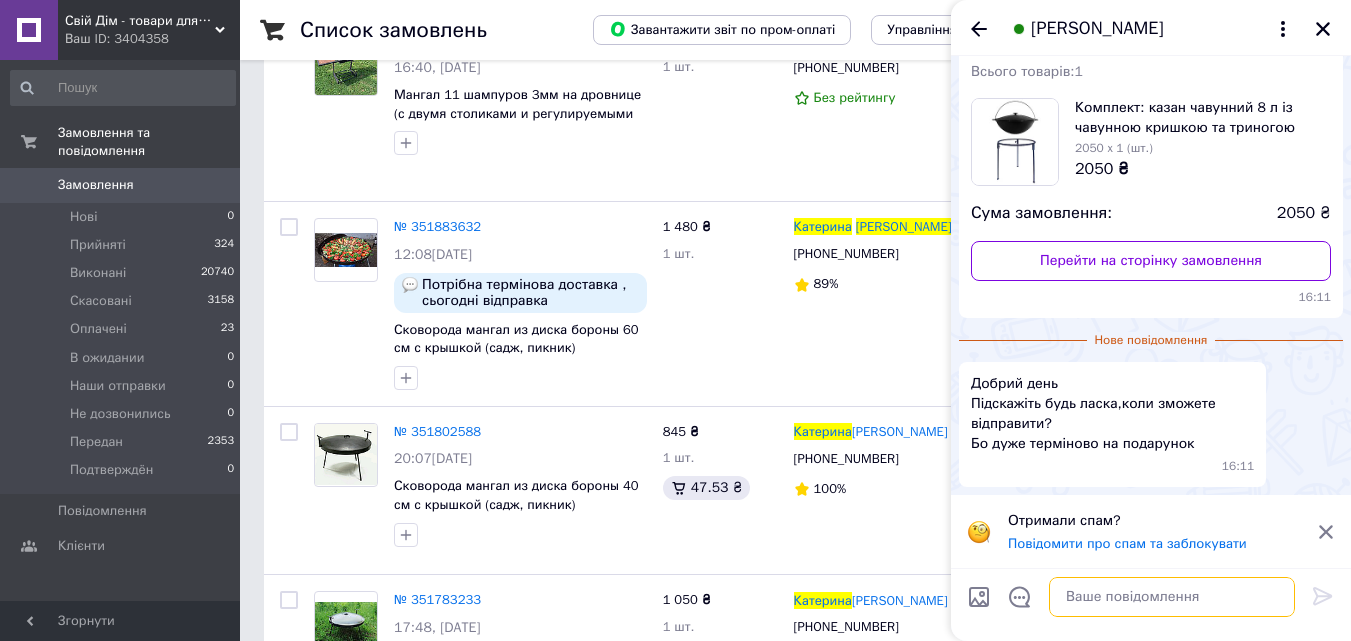 click at bounding box center (1172, 597) 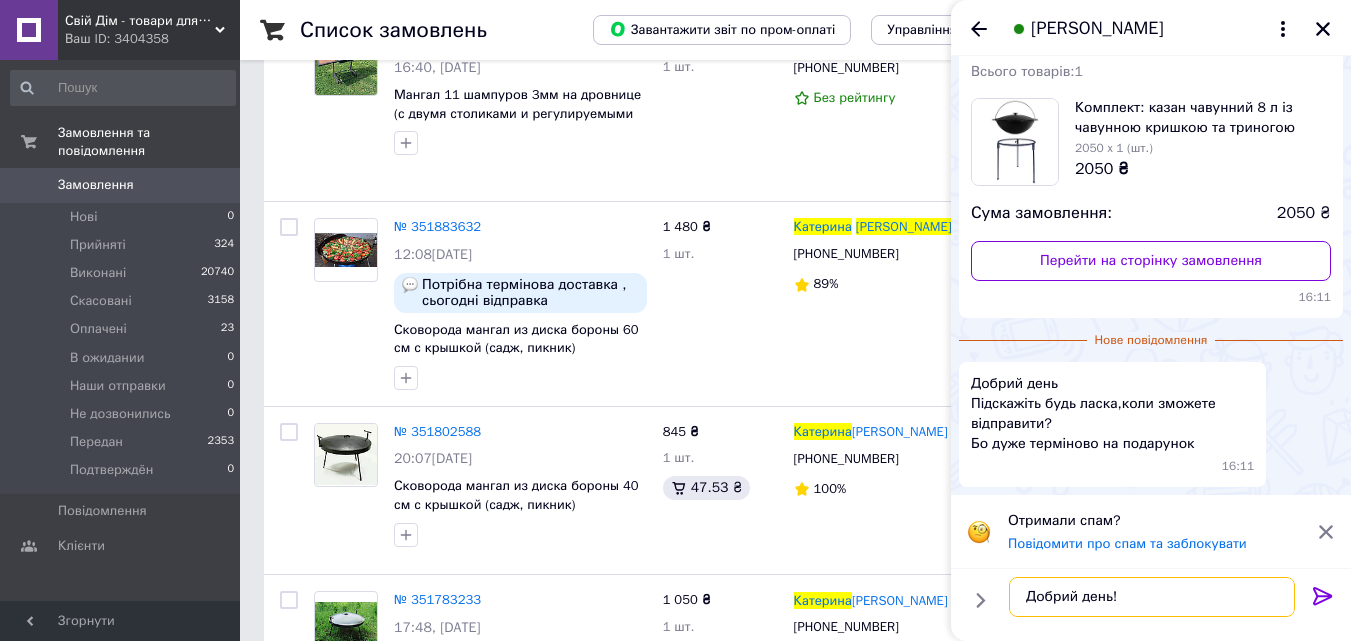 scroll, scrollTop: 12, scrollLeft: 0, axis: vertical 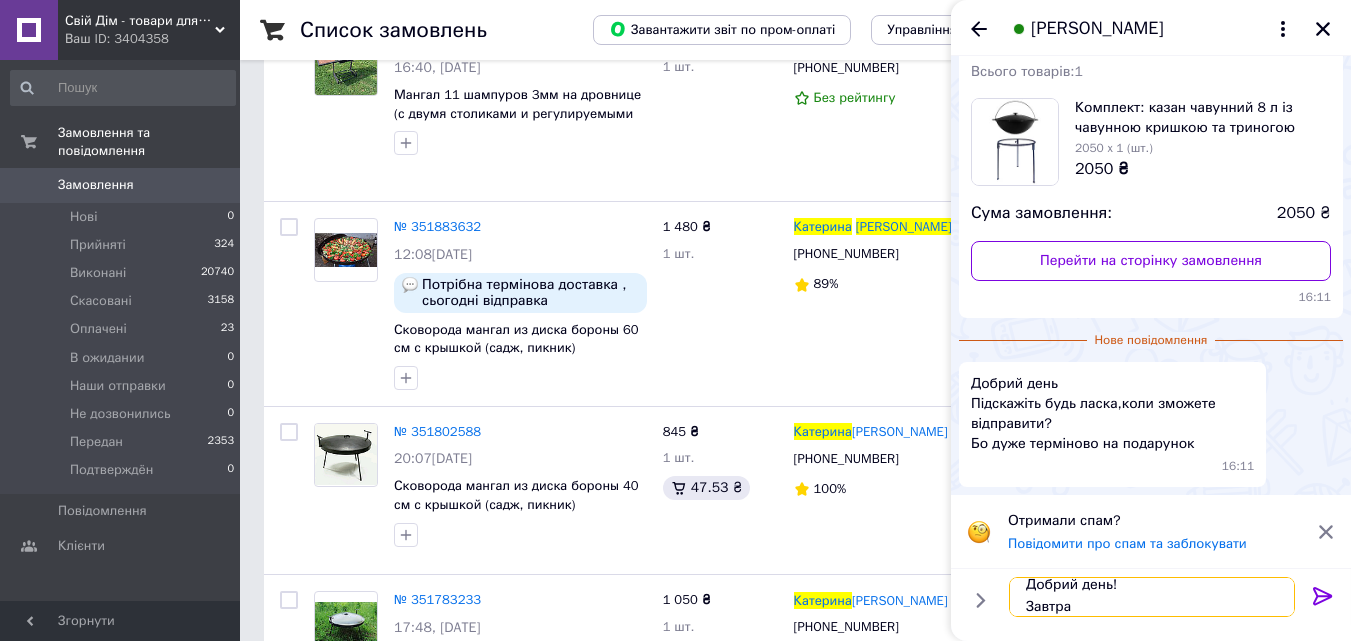 type on "Добрий день!
Завтра." 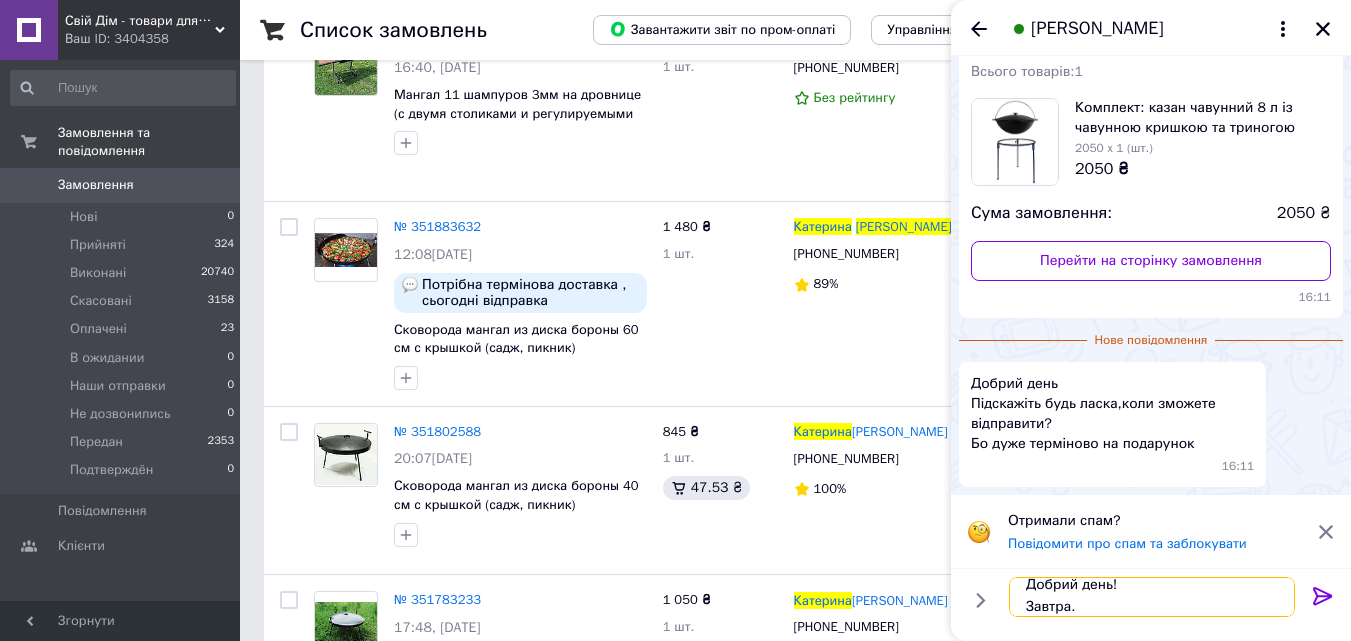 type 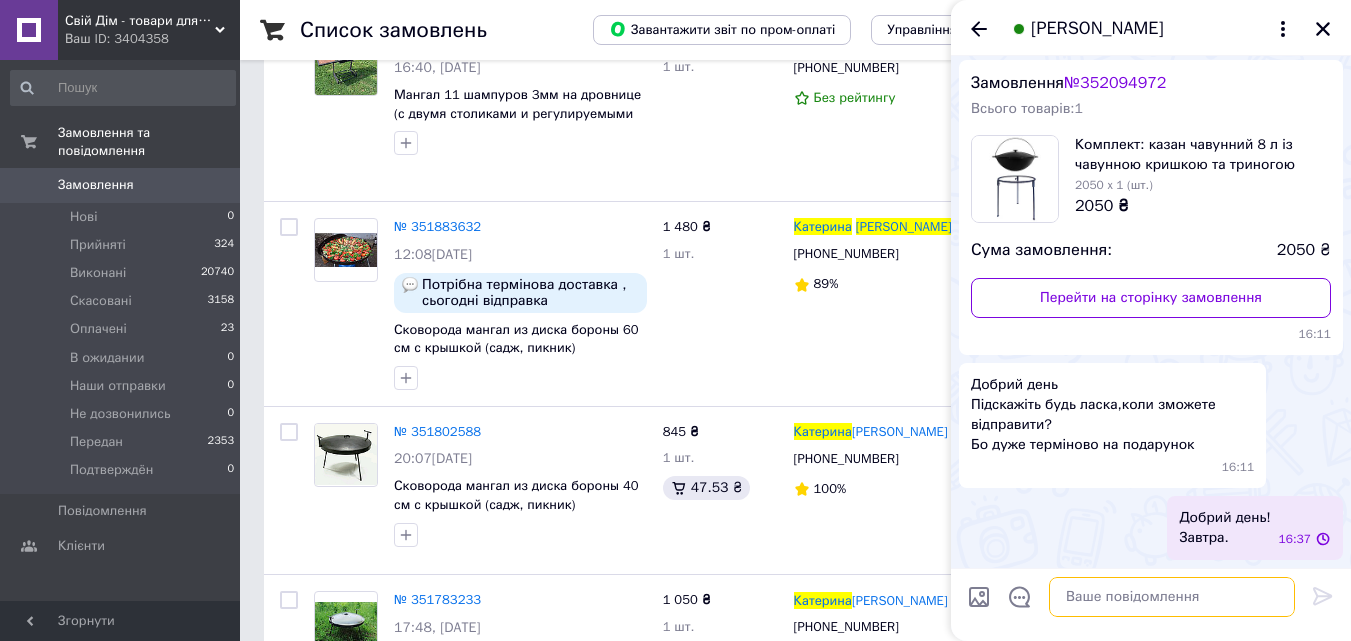 scroll, scrollTop: 0, scrollLeft: 0, axis: both 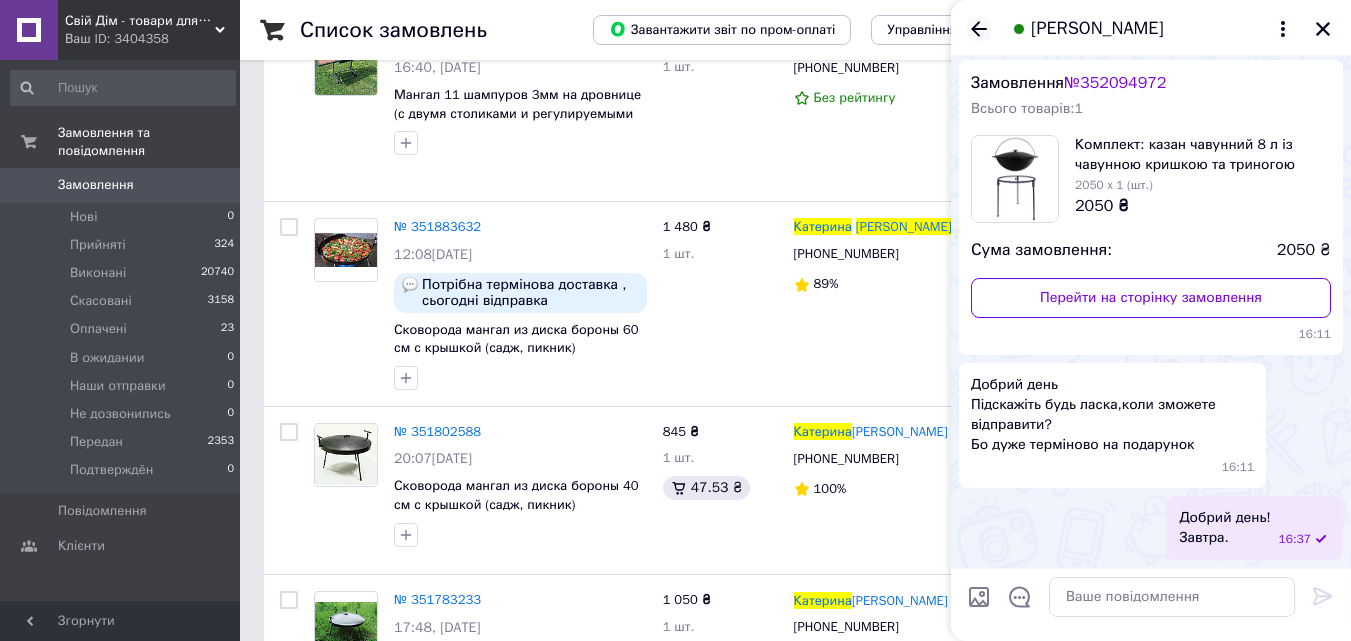 click 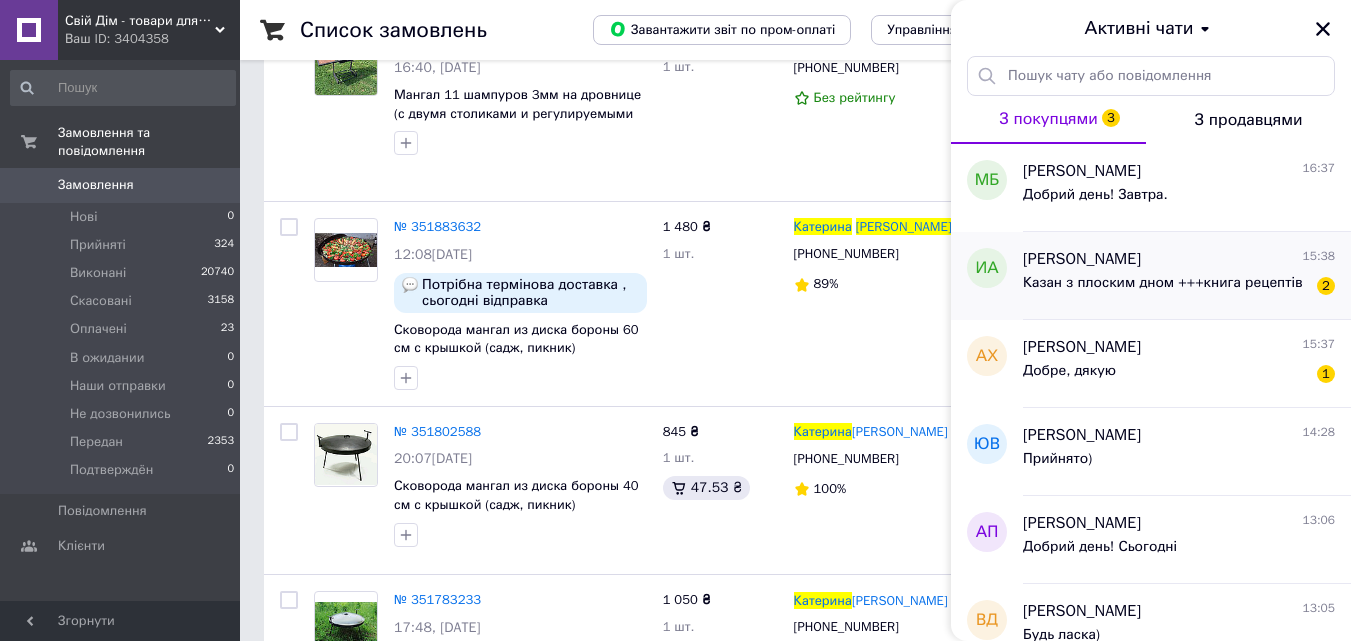 click on "[PERSON_NAME] 15:38" at bounding box center (1179, 259) 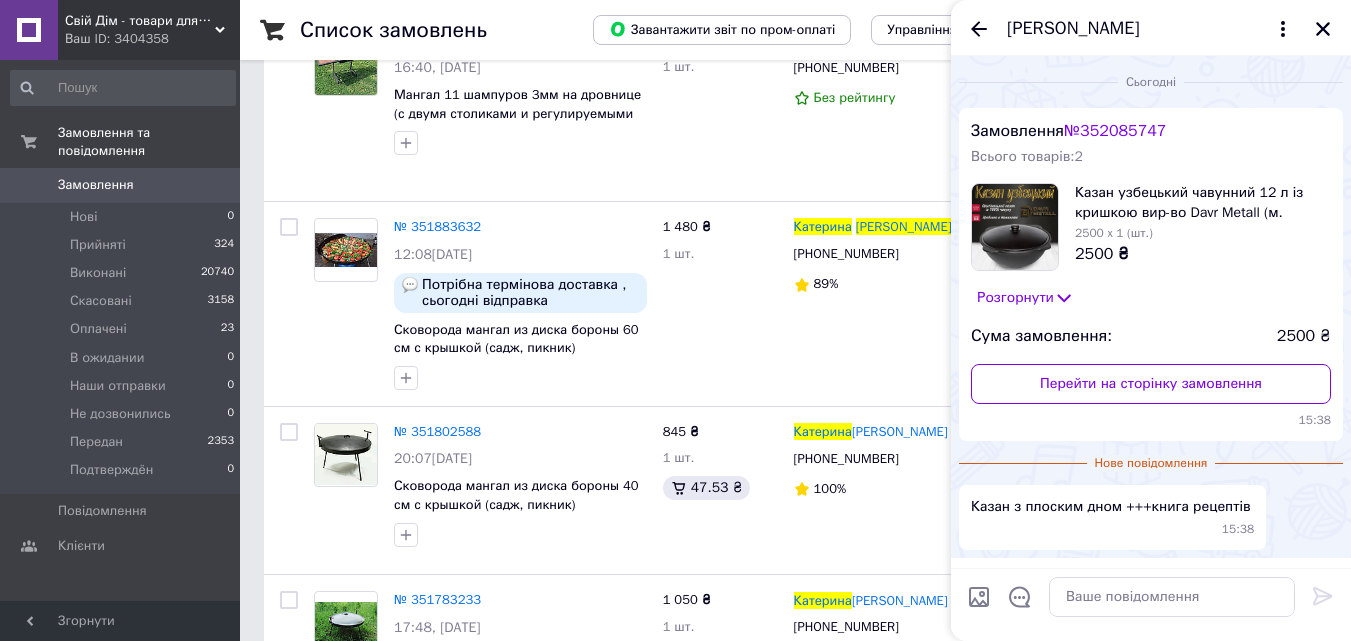 scroll, scrollTop: 63, scrollLeft: 0, axis: vertical 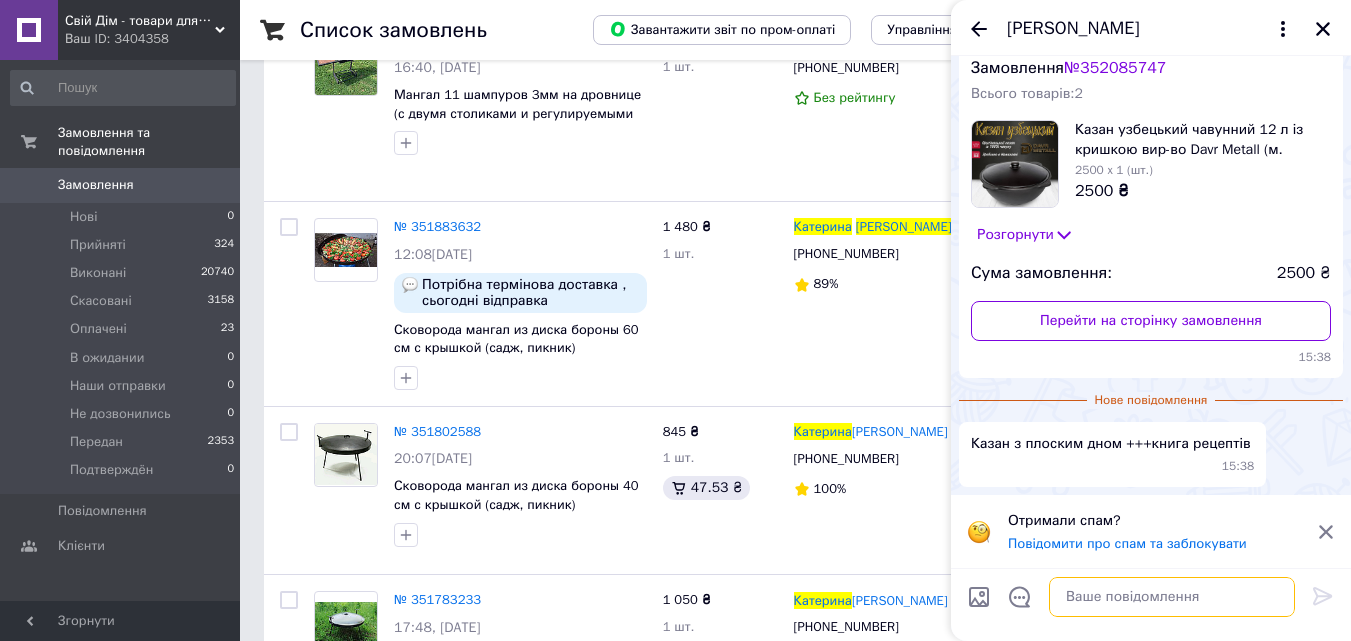 click at bounding box center [1172, 597] 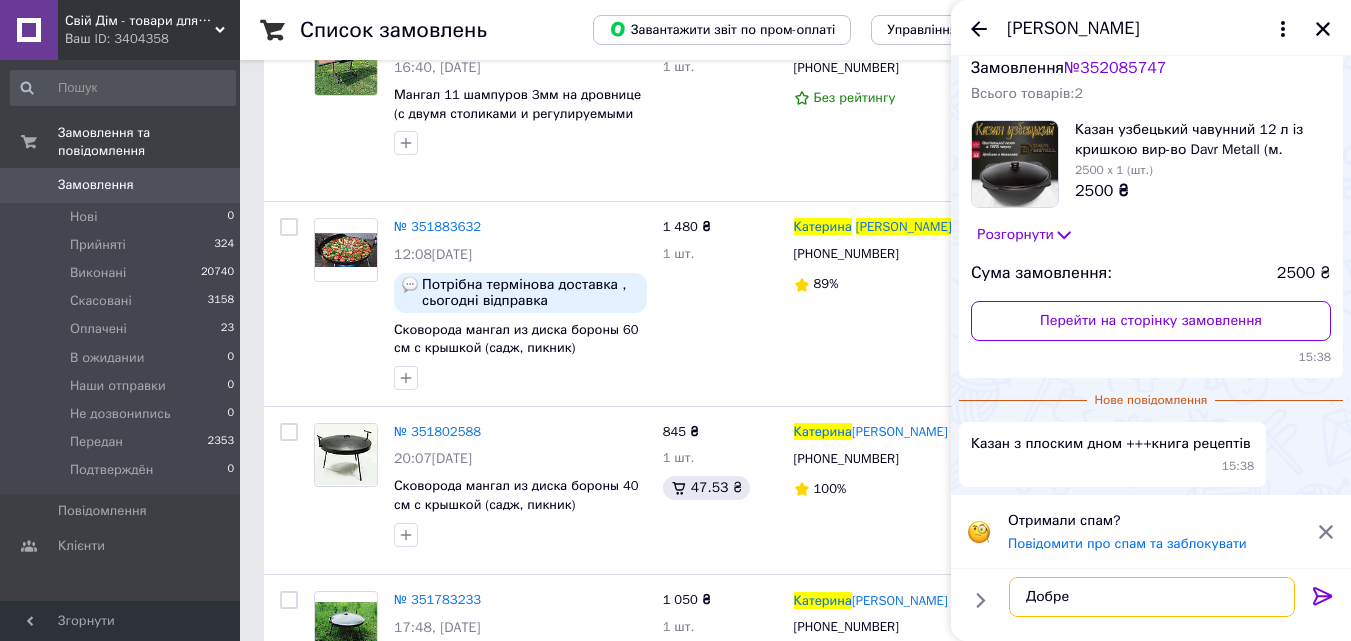 type on "Добре" 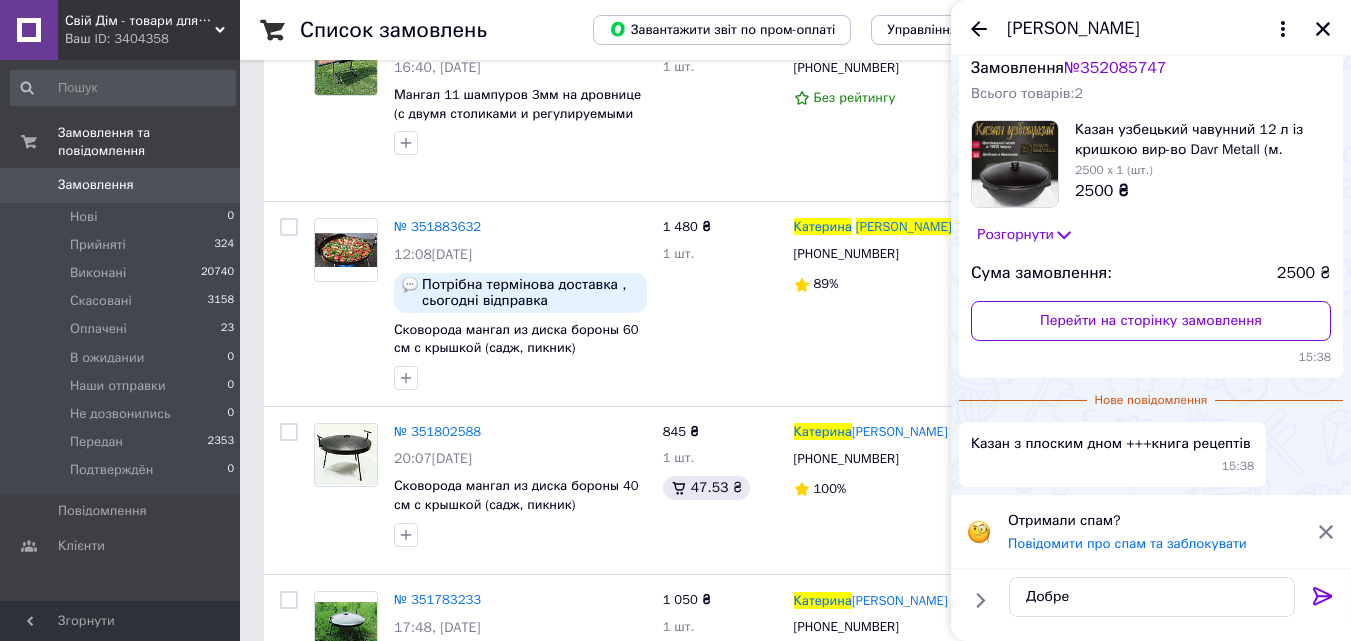 click 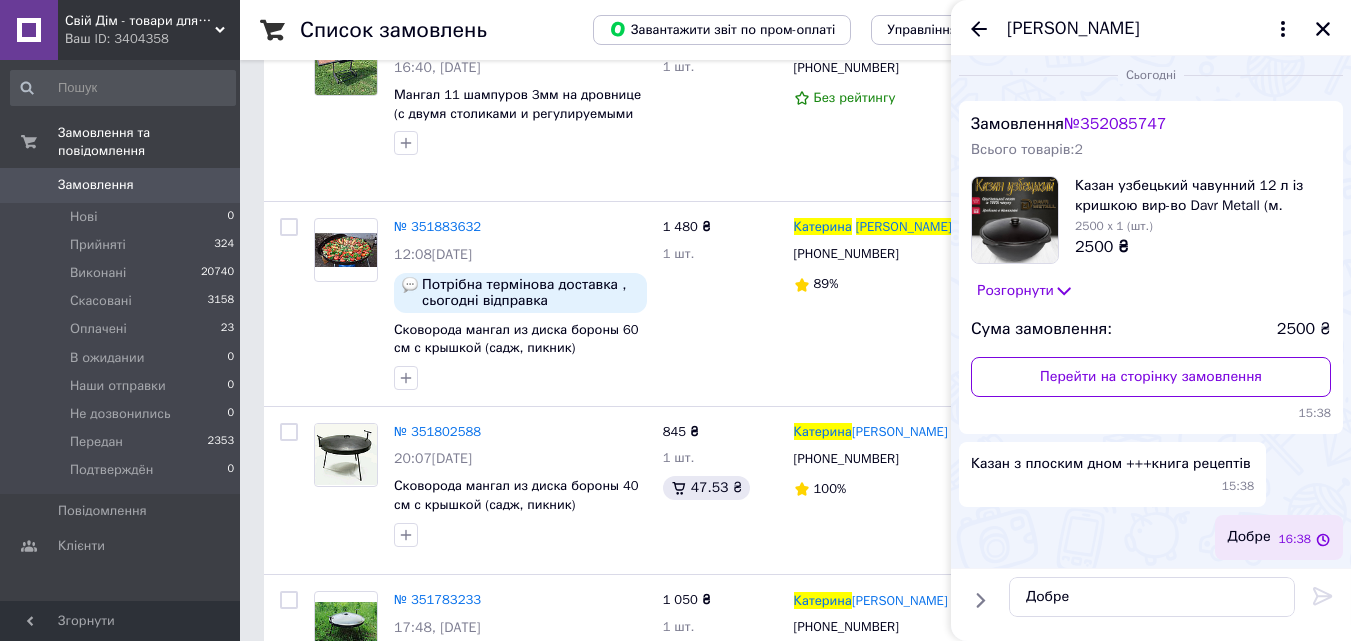 type 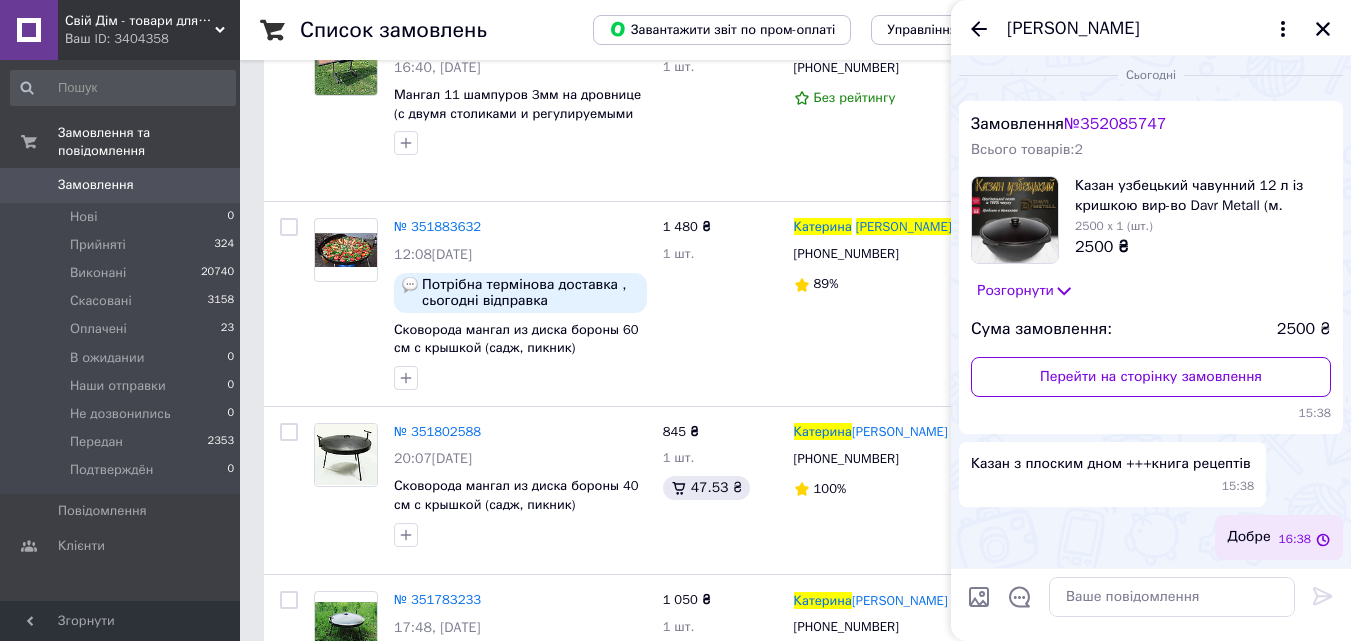 scroll, scrollTop: 7, scrollLeft: 0, axis: vertical 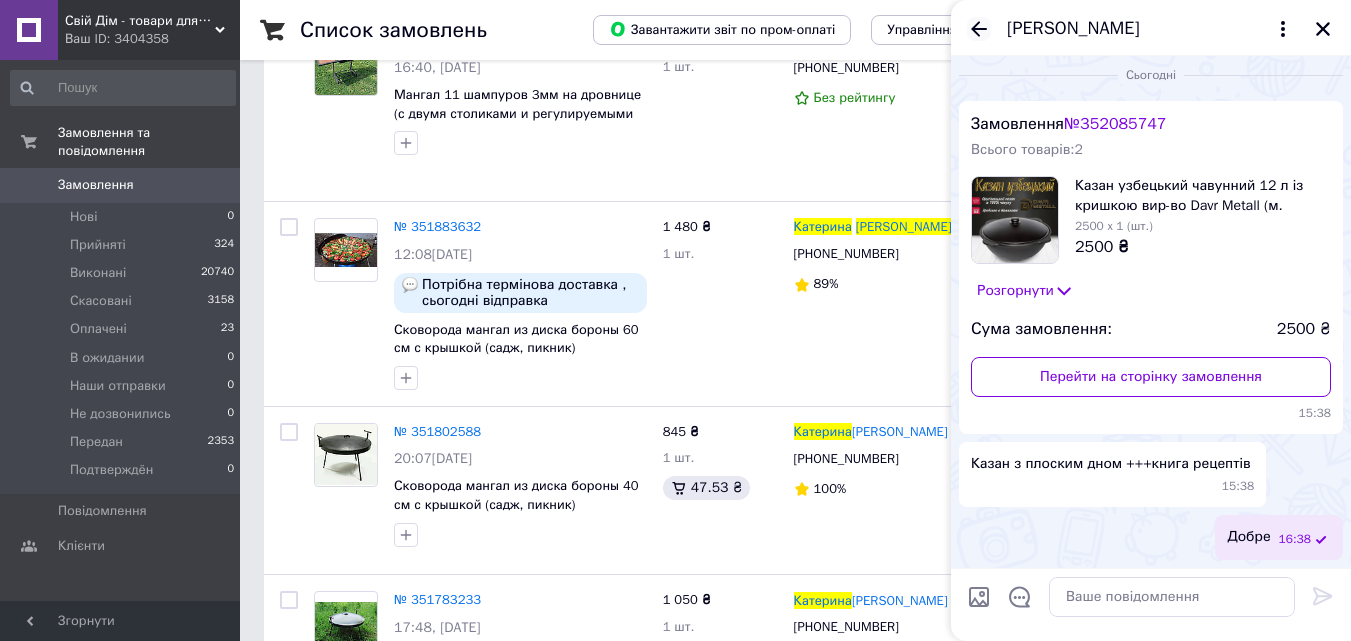 click 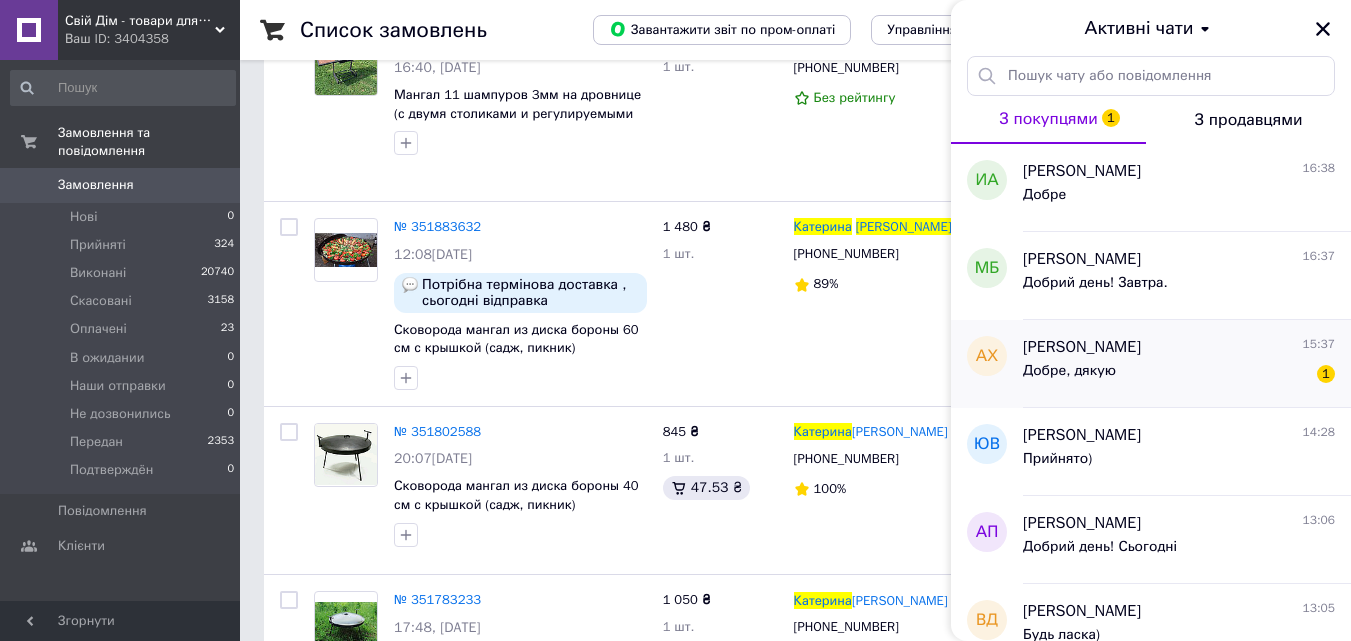 click on "Добре, дякую 1" at bounding box center [1179, 375] 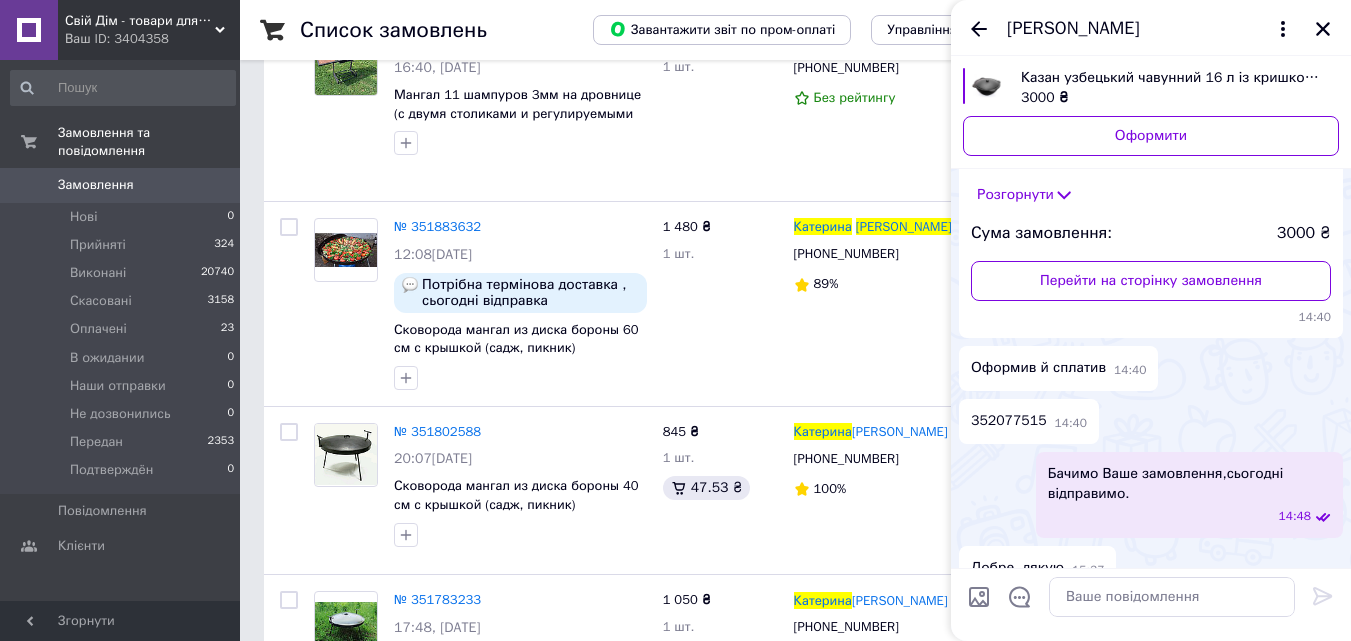 scroll, scrollTop: 1391, scrollLeft: 0, axis: vertical 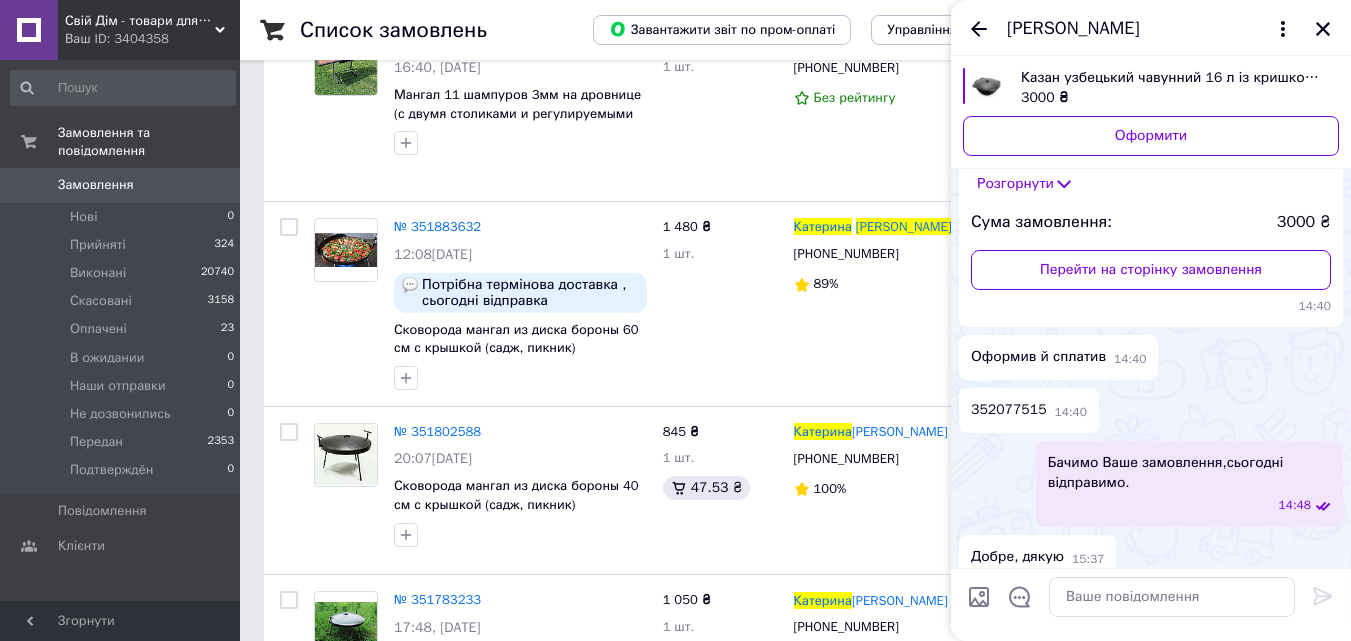 drag, startPoint x: 1062, startPoint y: 543, endPoint x: 1197, endPoint y: 491, distance: 144.6686 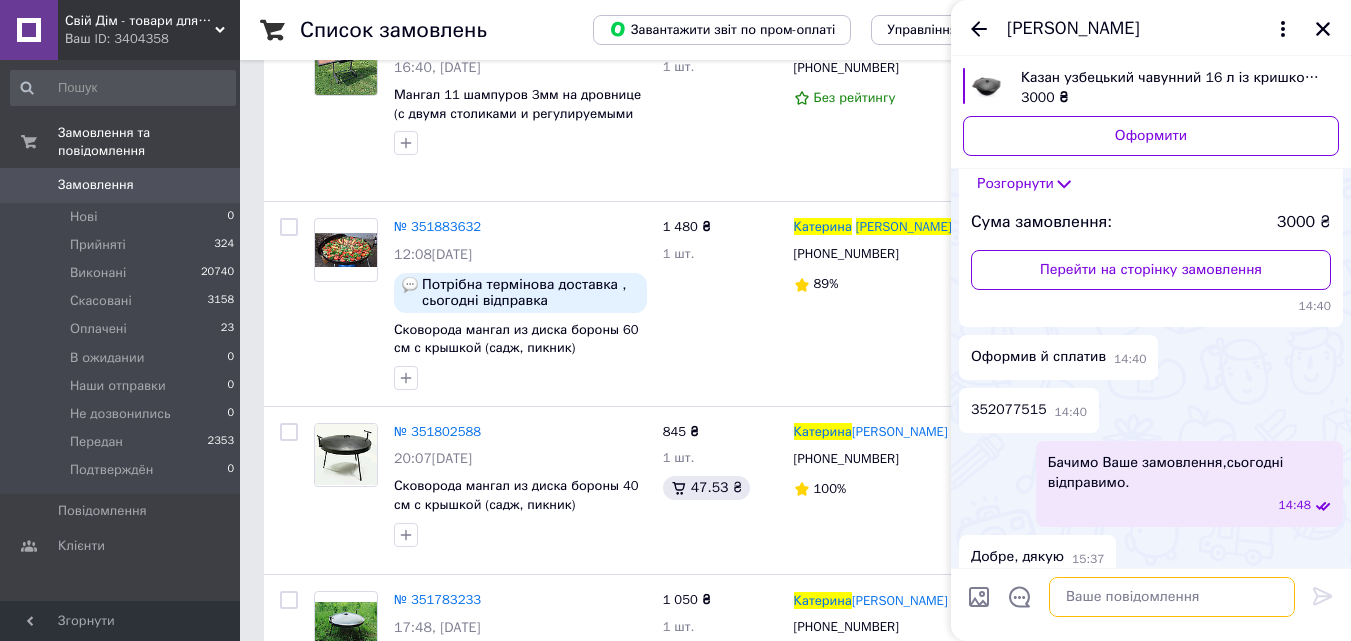 click at bounding box center [1172, 597] 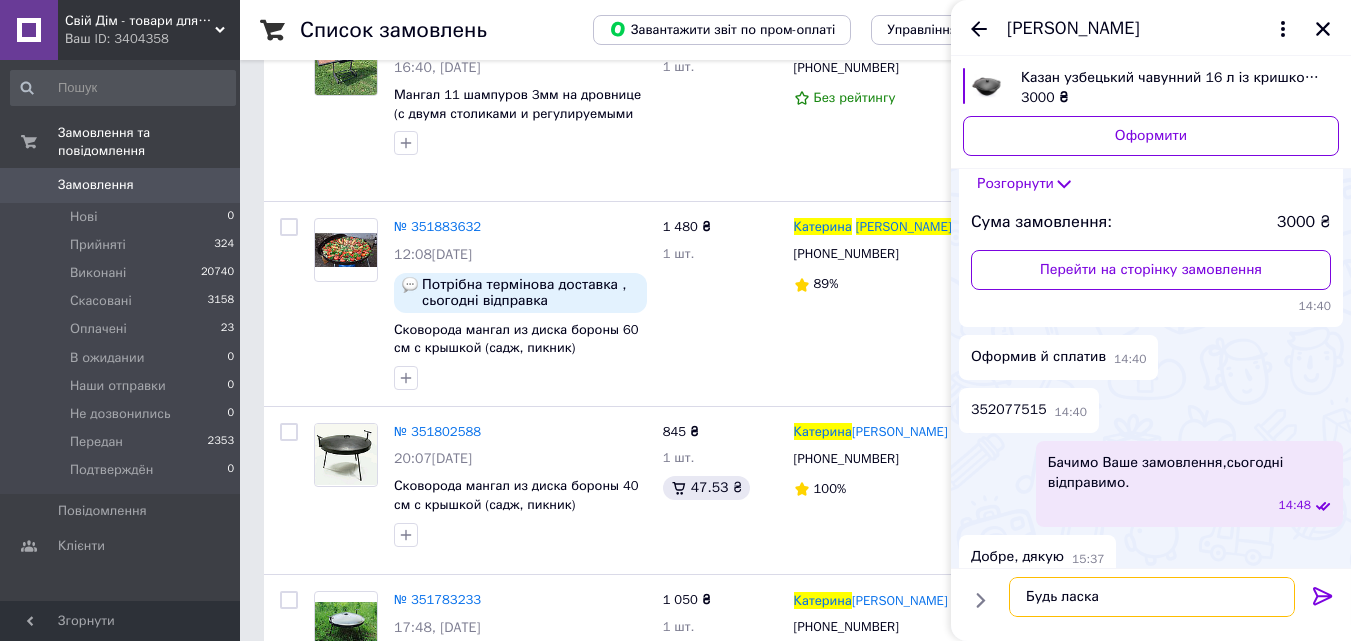type on "Будь ласка)" 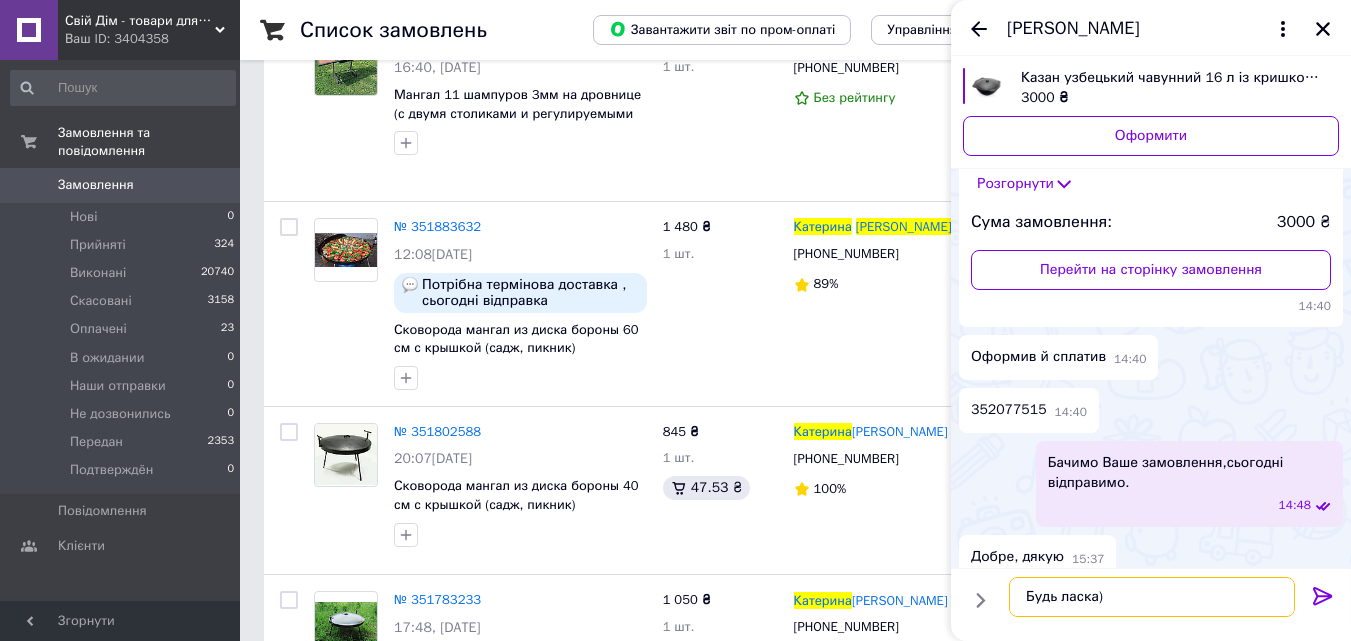 type 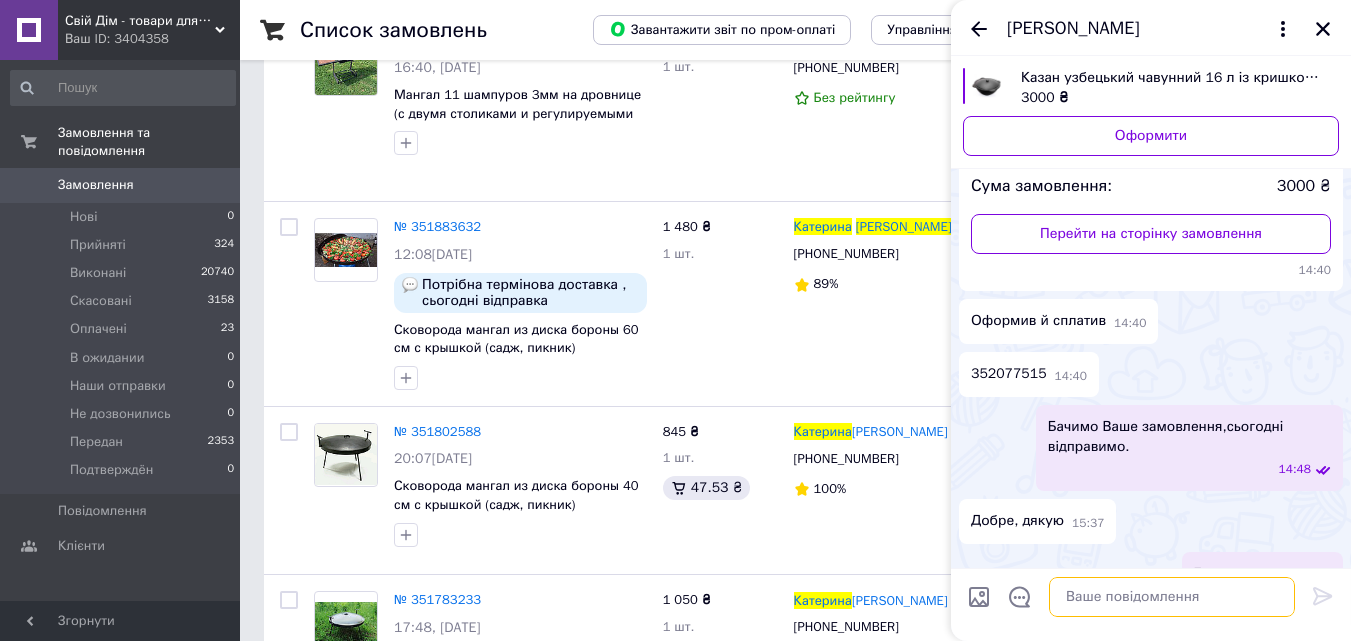 scroll, scrollTop: 1408, scrollLeft: 0, axis: vertical 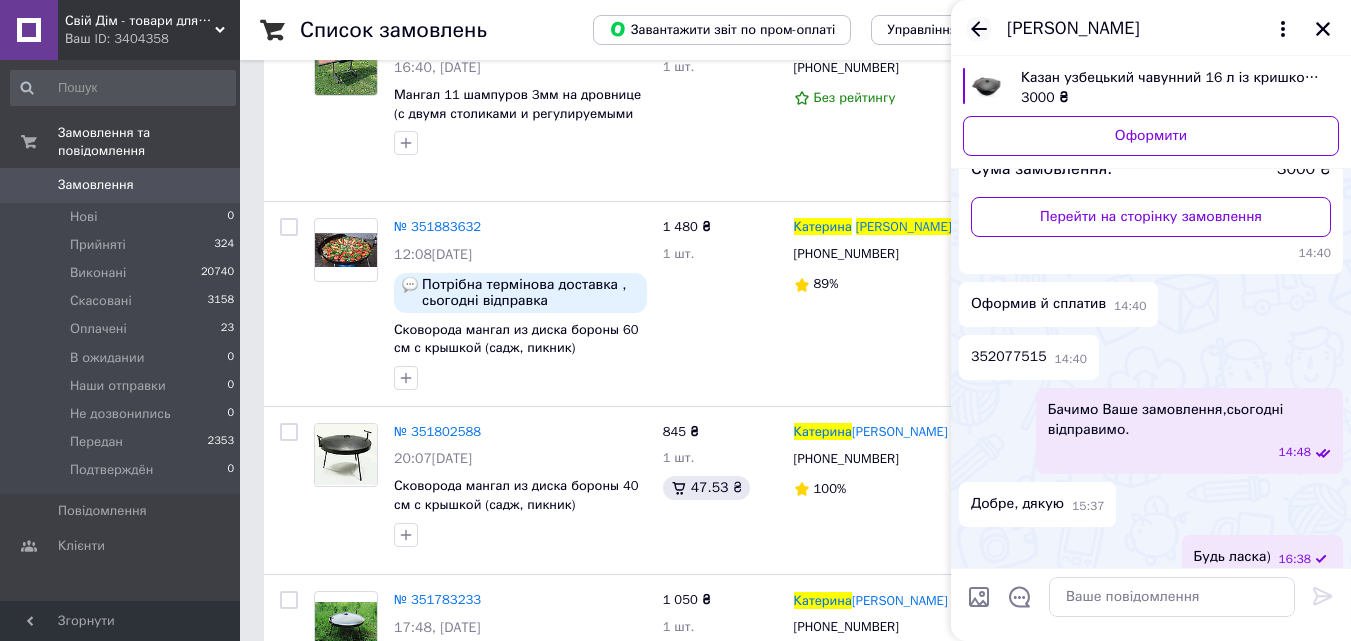 click 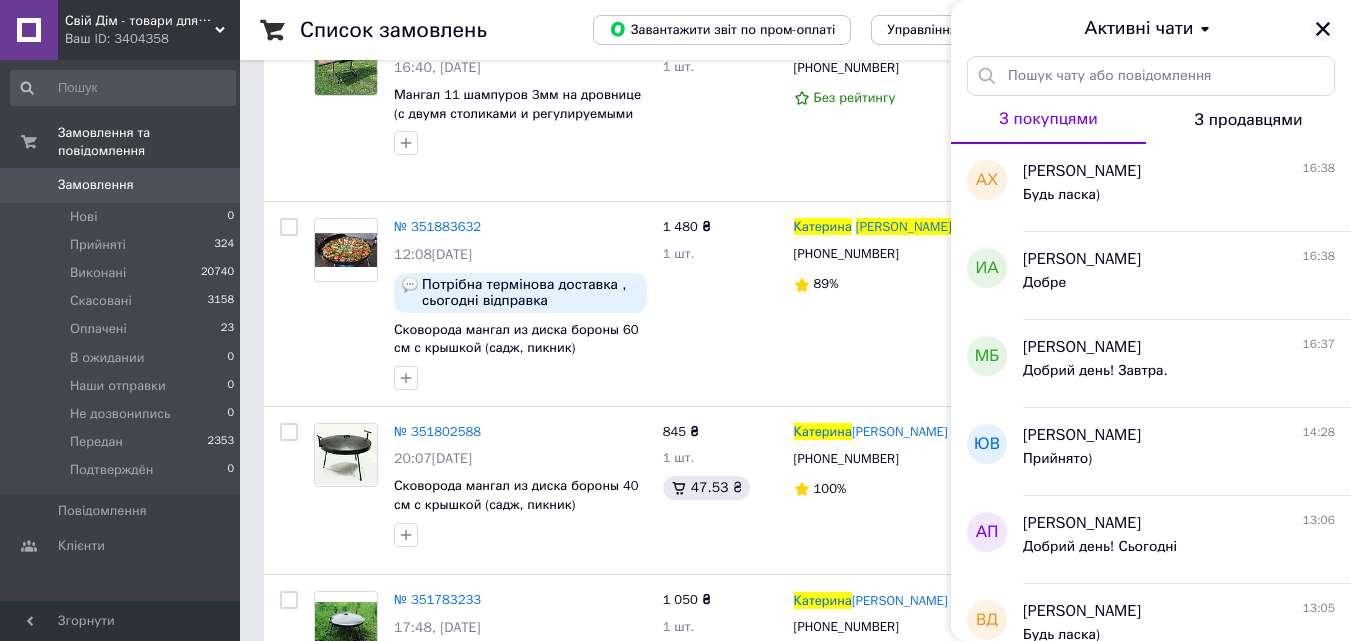 click 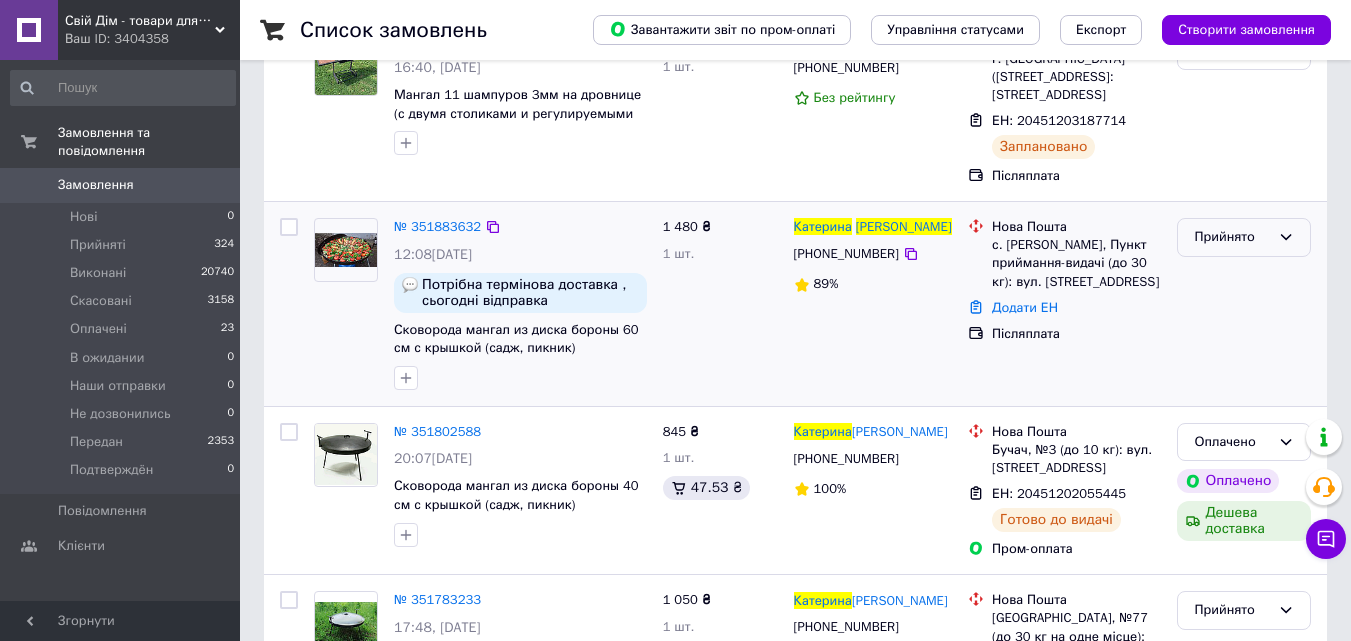 click 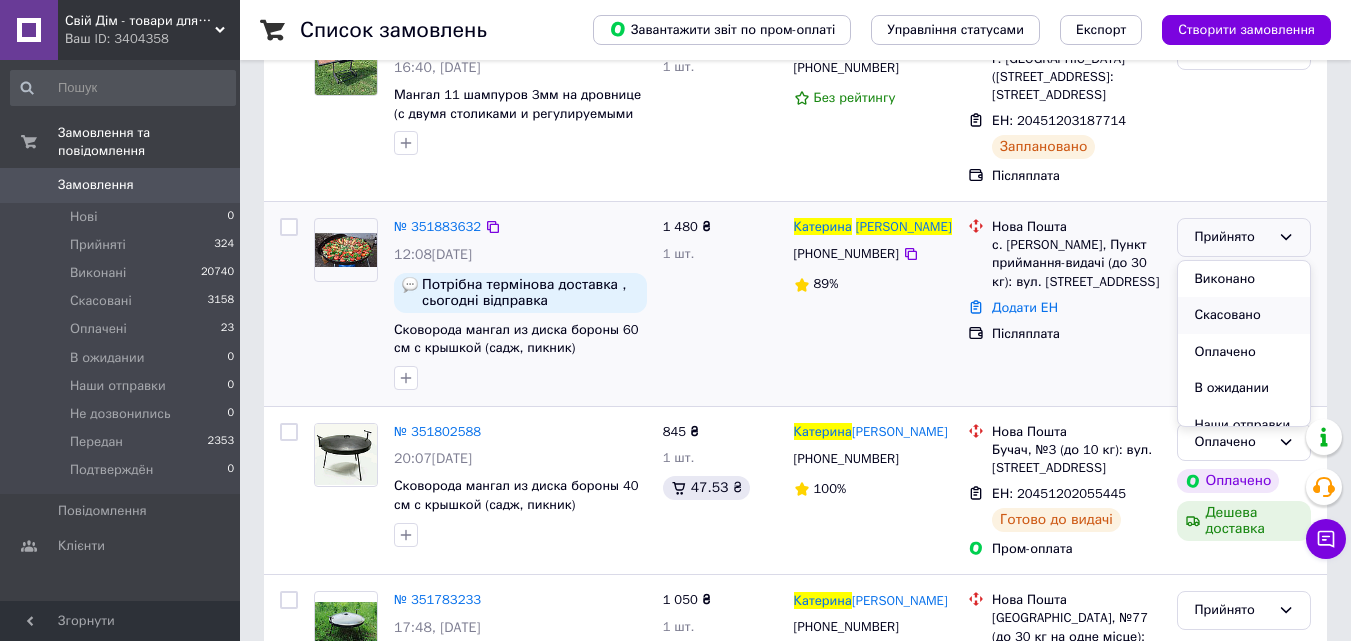 click on "Скасовано" at bounding box center [1244, 315] 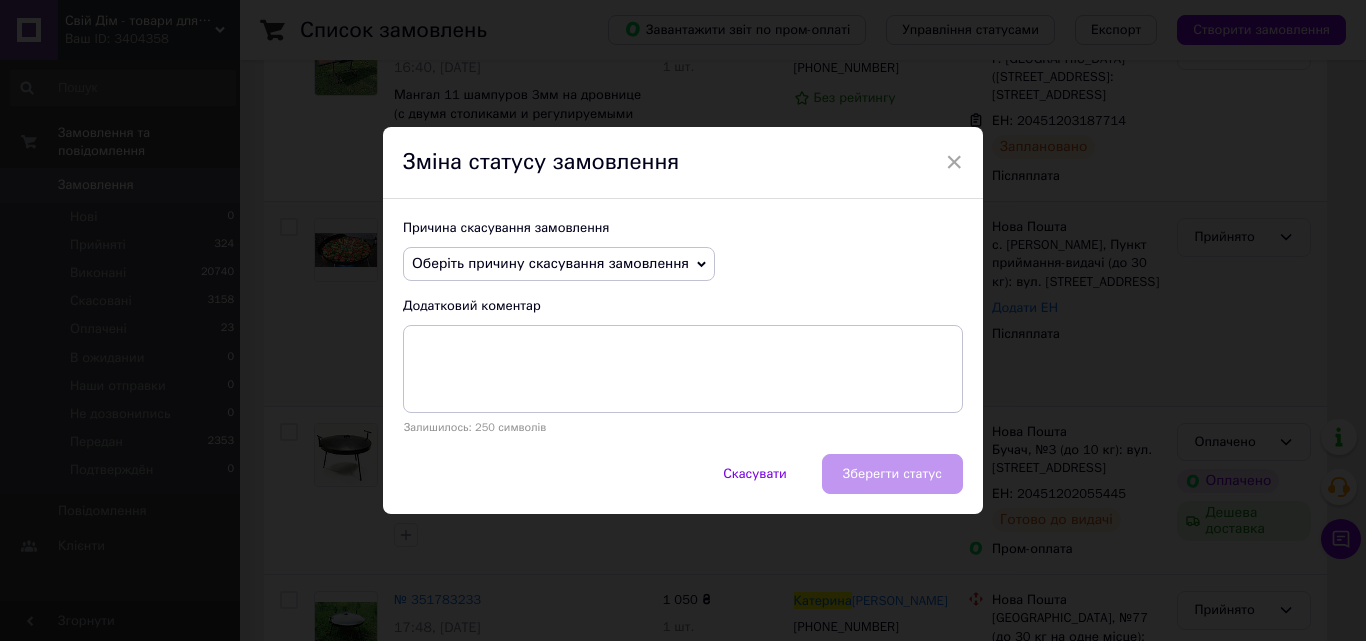 click 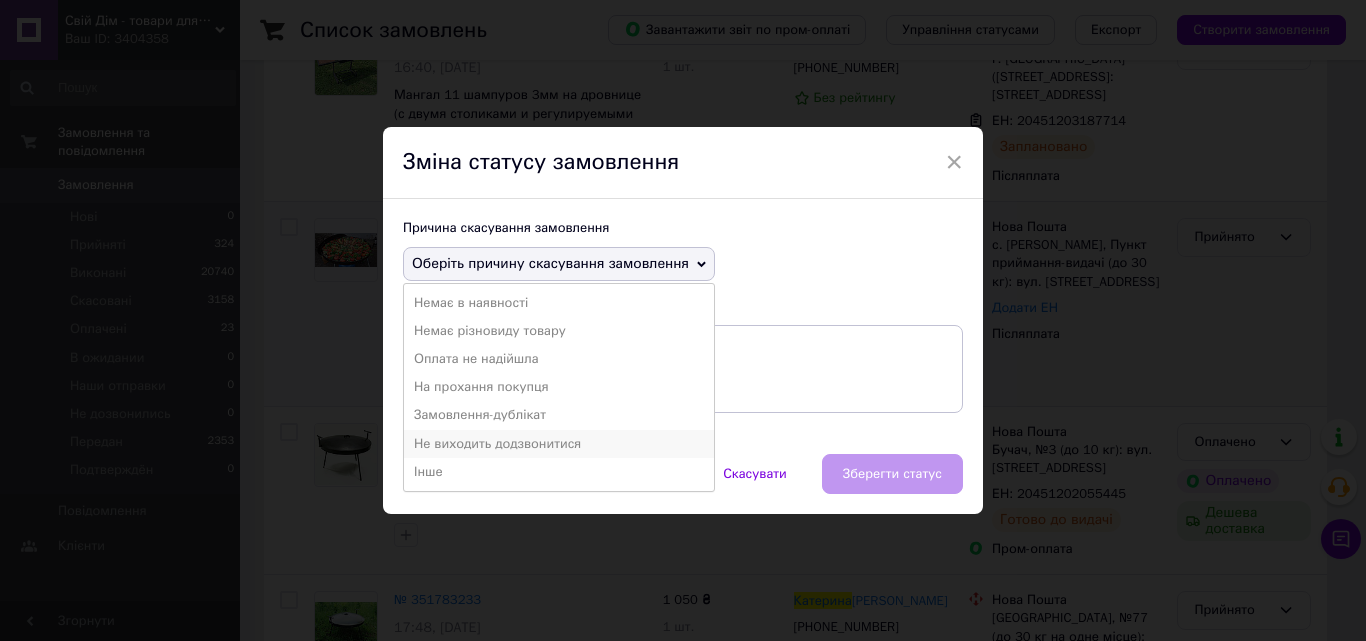 click on "Не виходить додзвонитися" at bounding box center (559, 444) 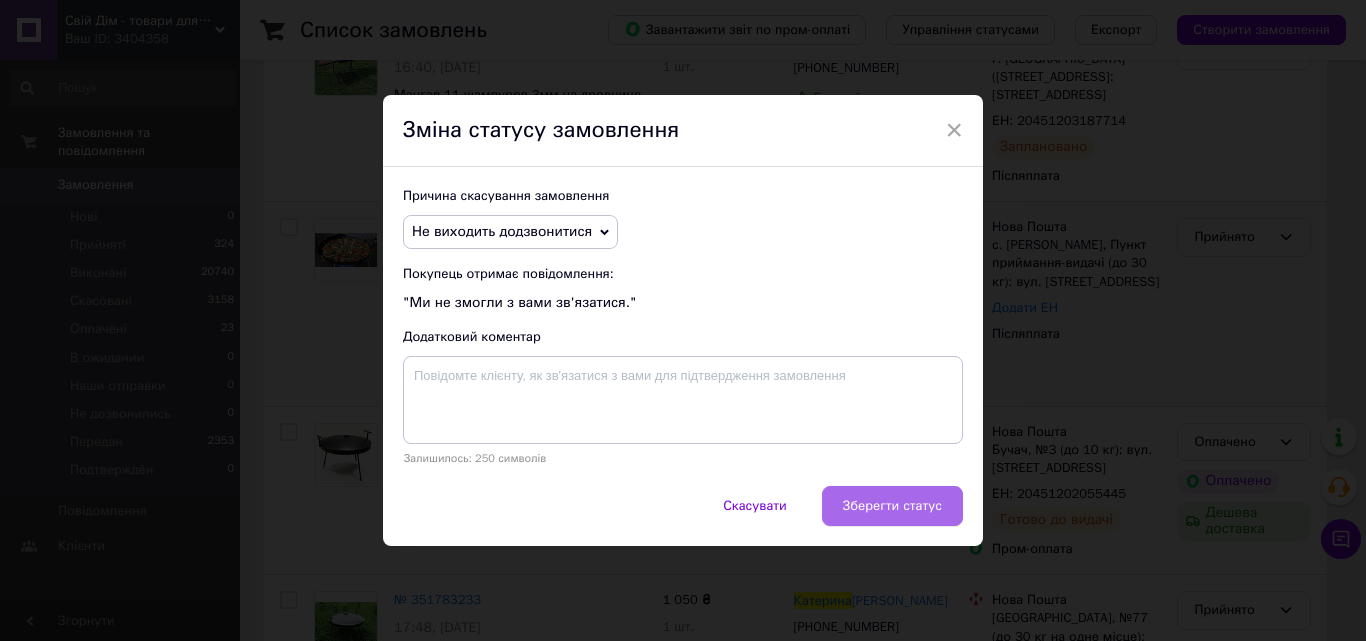 click on "Зберегти статус" at bounding box center (892, 506) 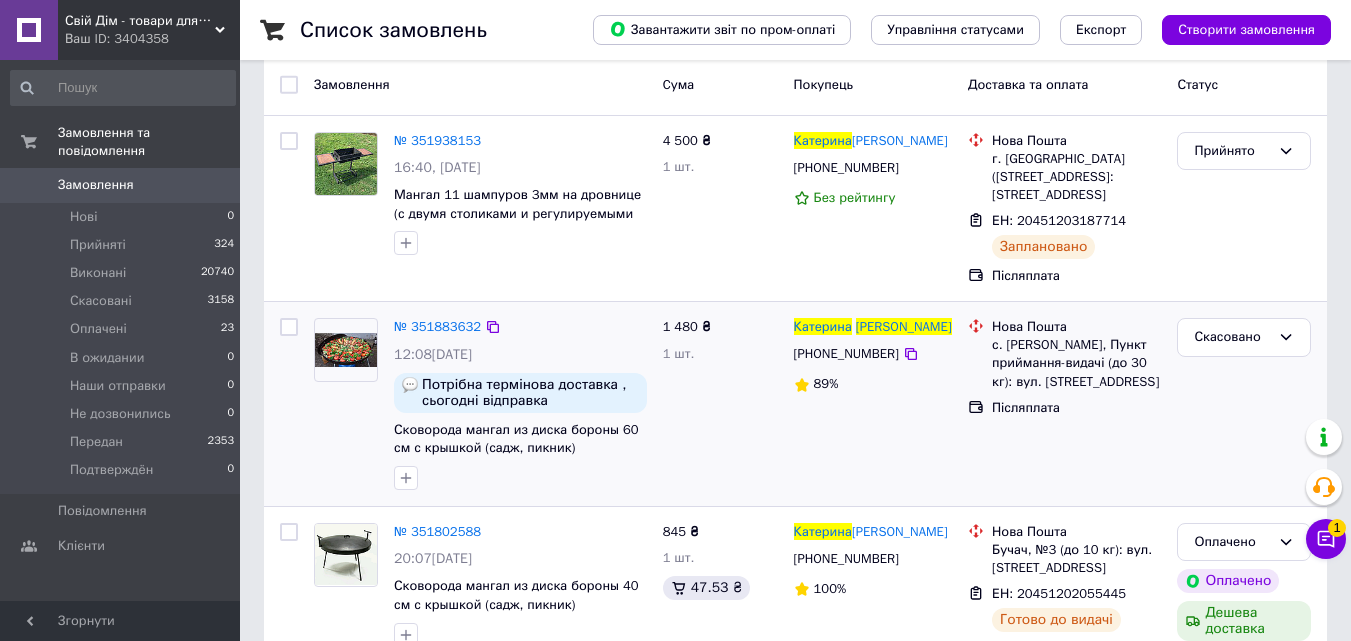 scroll, scrollTop: 0, scrollLeft: 0, axis: both 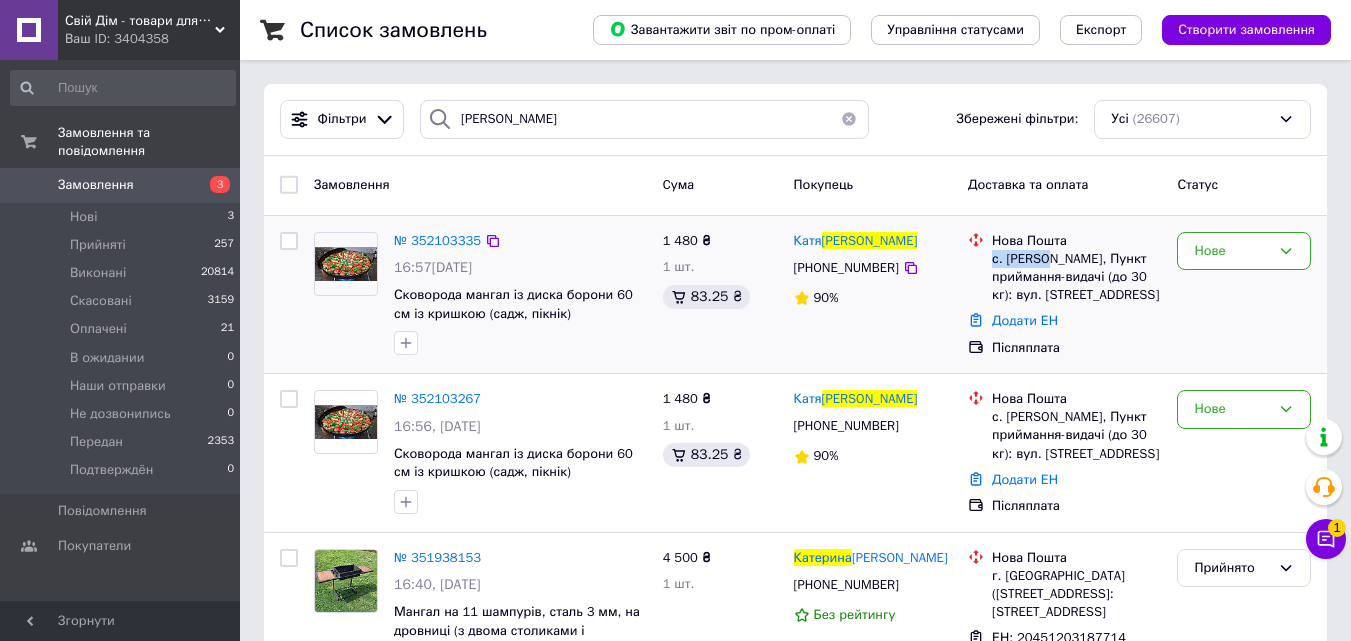 drag, startPoint x: 993, startPoint y: 257, endPoint x: 1049, endPoint y: 258, distance: 56.008926 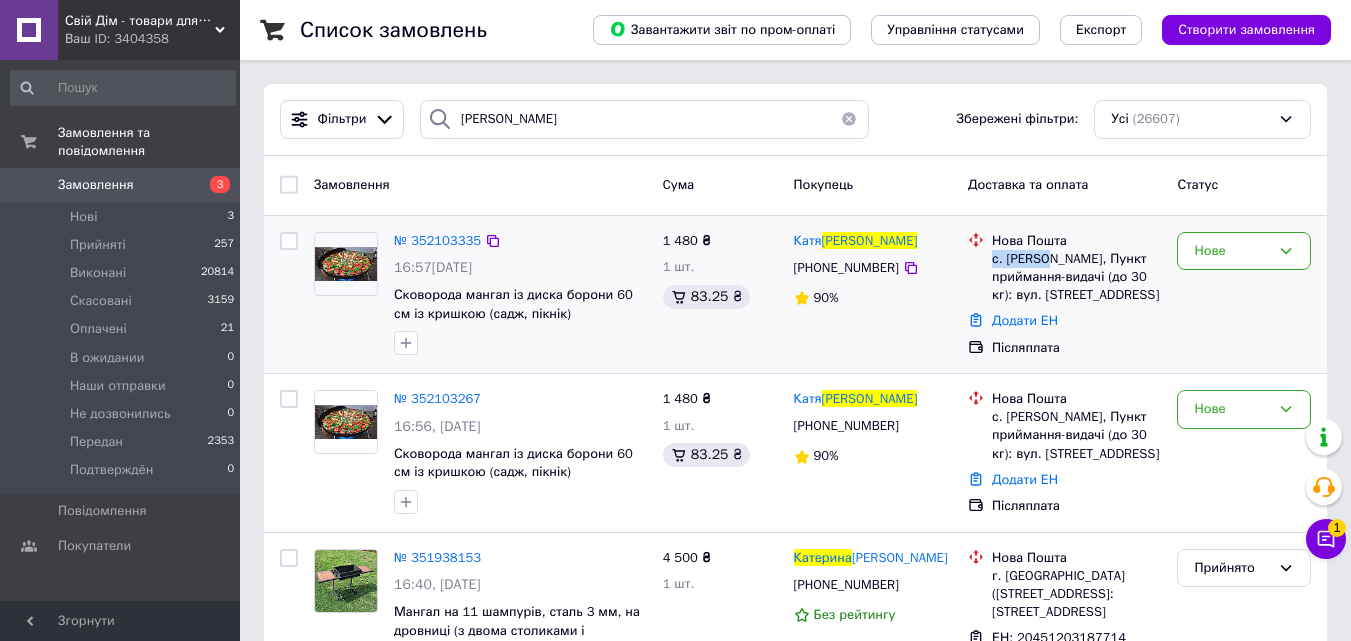 click on "с. [PERSON_NAME], Пункт приймання-видачі (до 30 кг): вул. [STREET_ADDRESS]" at bounding box center [1076, 277] 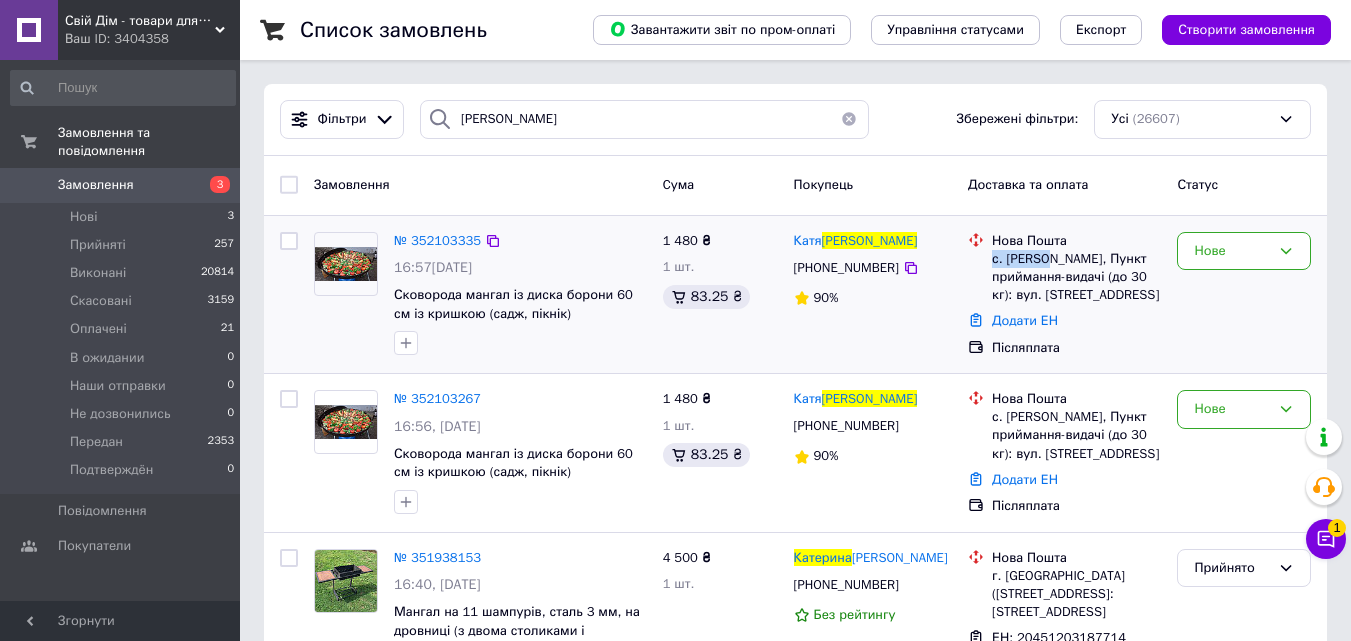 copy on "с. Личини" 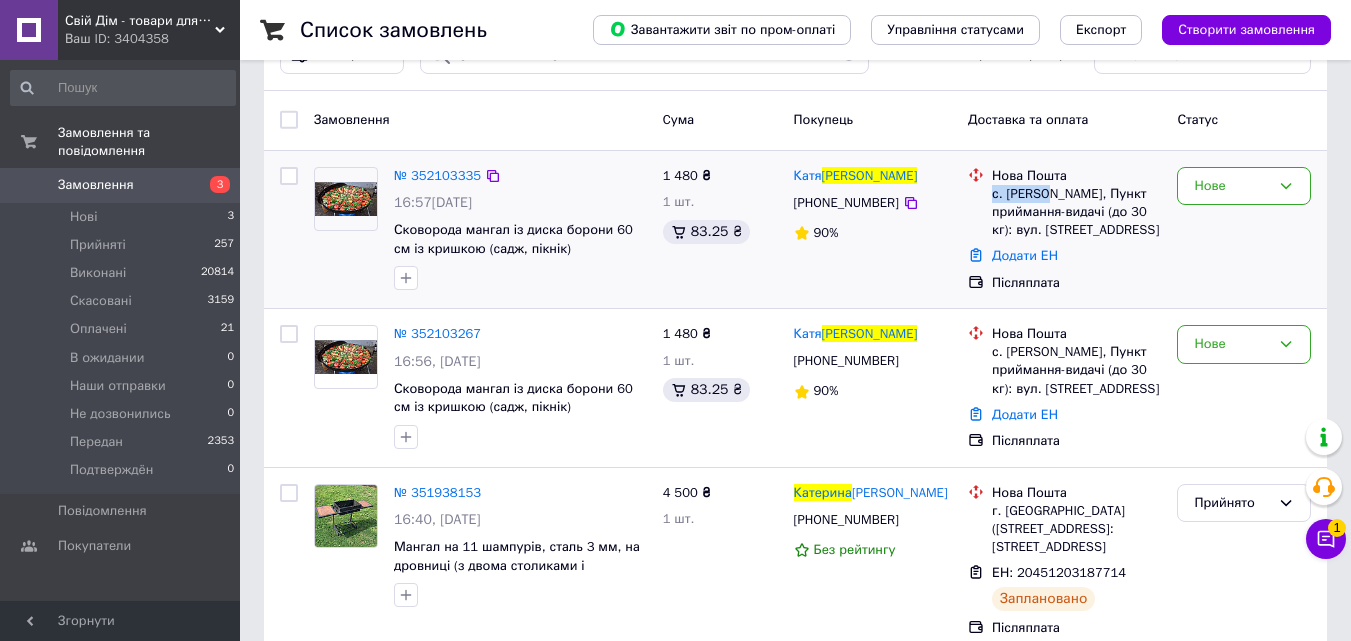 scroll, scrollTop: 100, scrollLeft: 0, axis: vertical 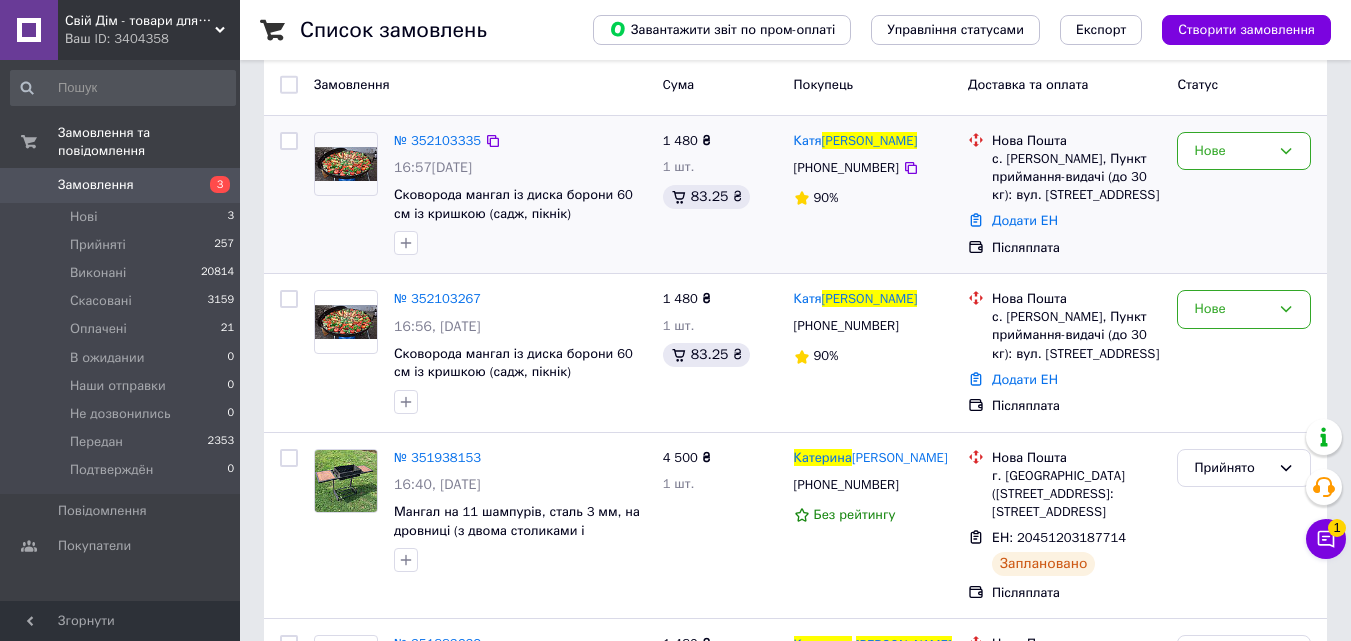 click at bounding box center [976, 168] 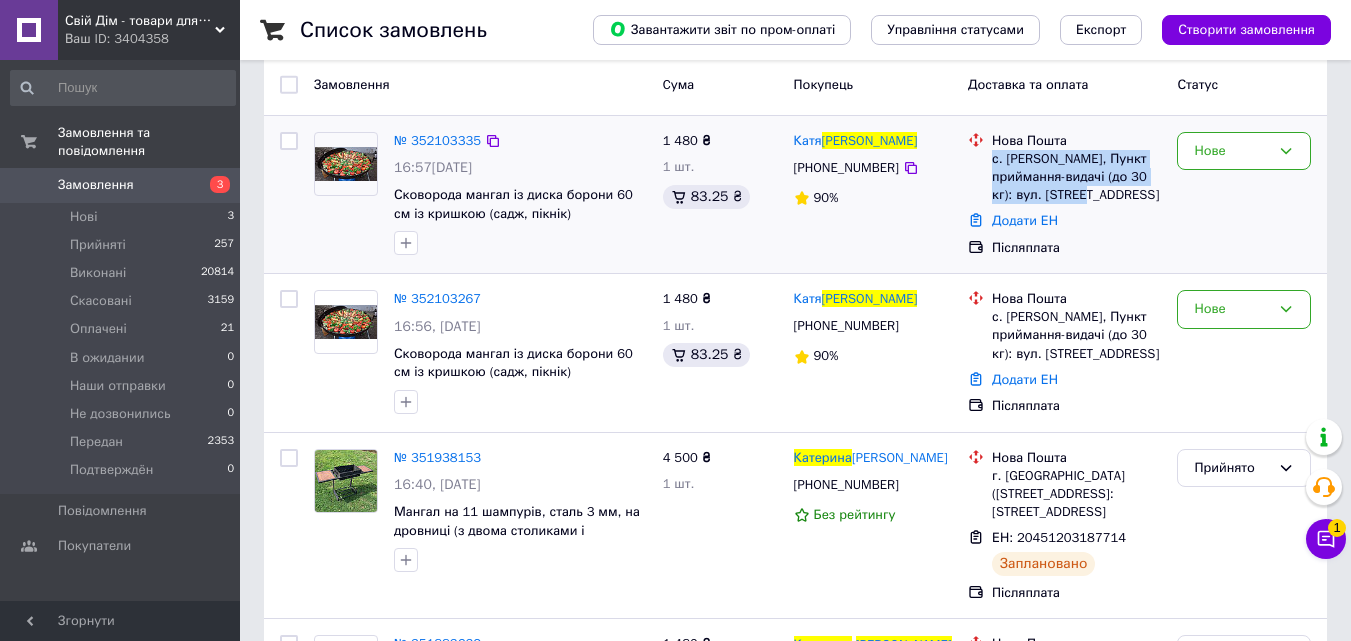 drag, startPoint x: 992, startPoint y: 161, endPoint x: 1148, endPoint y: 202, distance: 161.29787 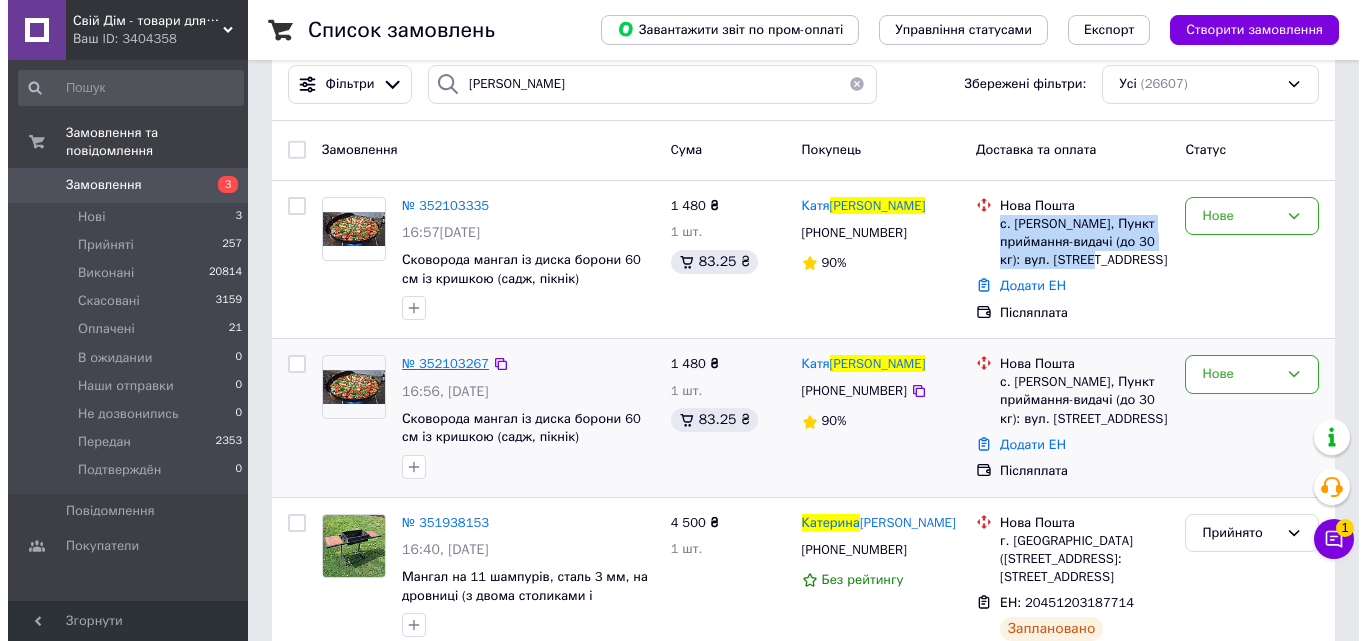 scroll, scrollTop: 0, scrollLeft: 0, axis: both 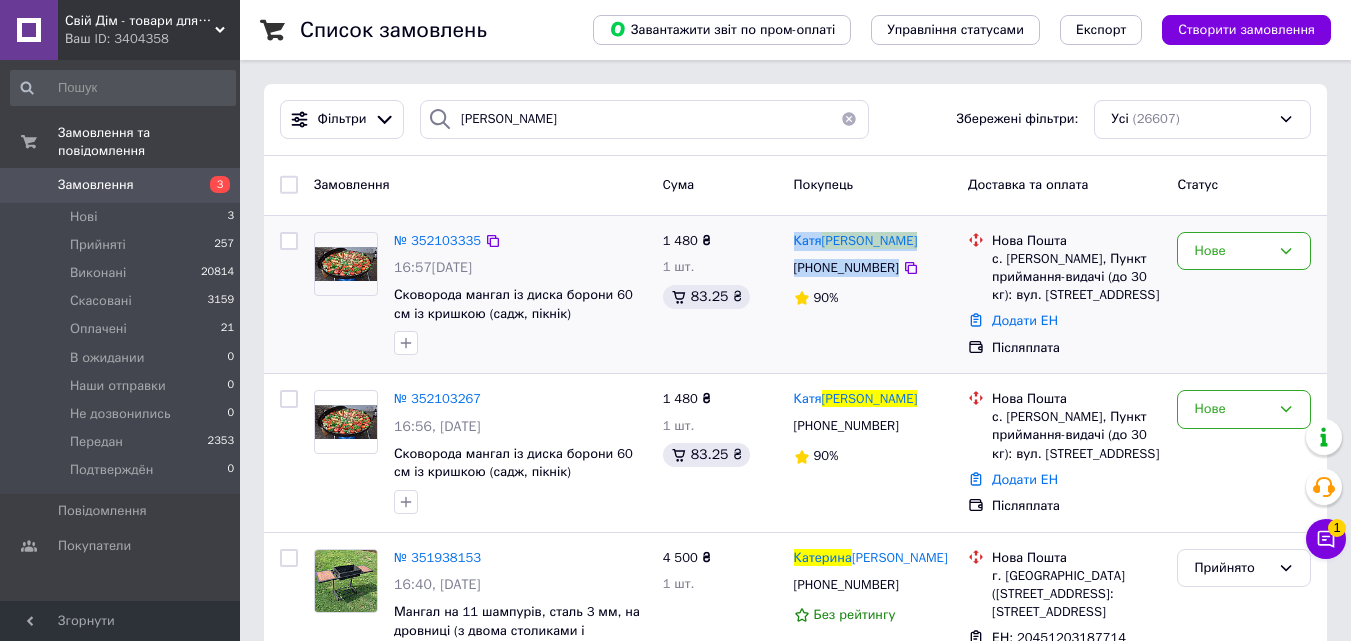 drag, startPoint x: 788, startPoint y: 231, endPoint x: 922, endPoint y: 272, distance: 140.13208 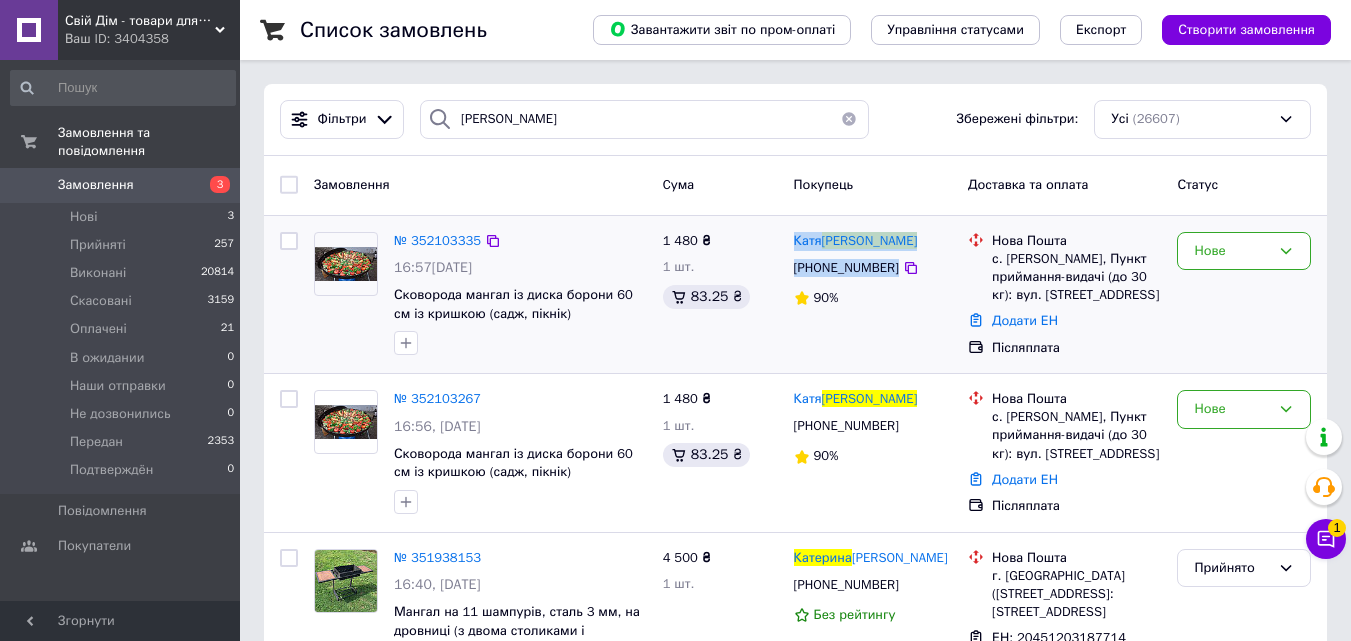 copy on "Катя  Шепшелей +380989351236" 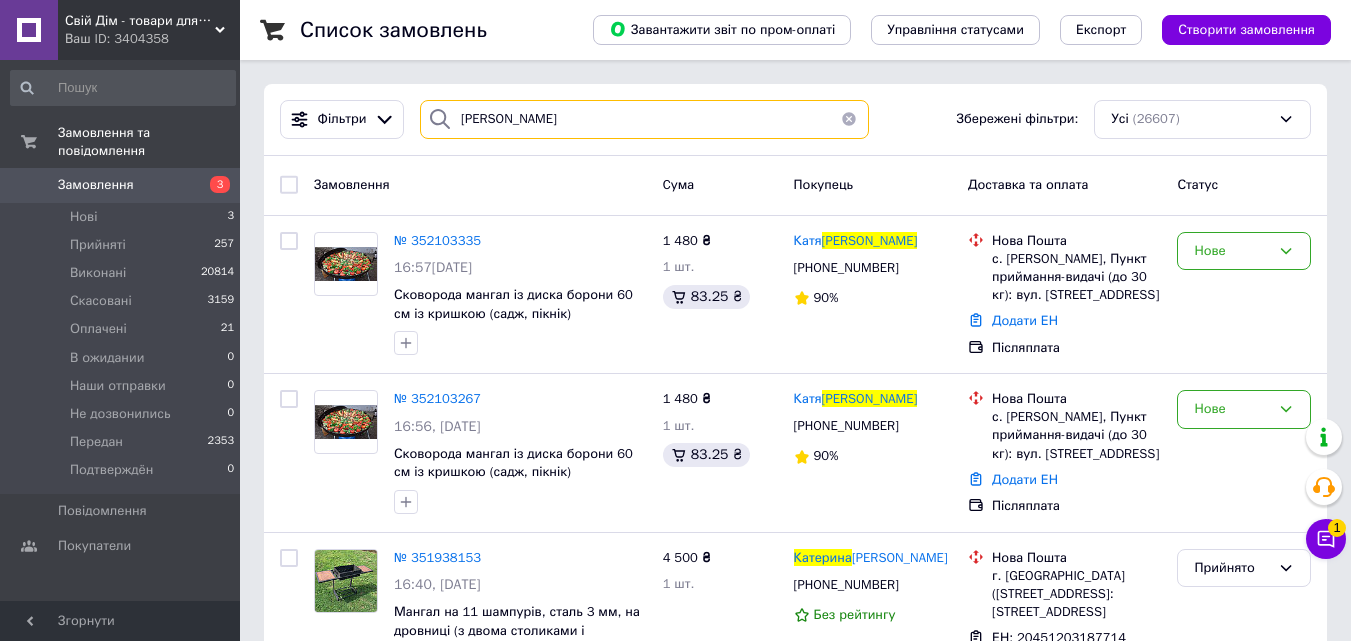 drag, startPoint x: 587, startPoint y: 121, endPoint x: 439, endPoint y: 125, distance: 148.05405 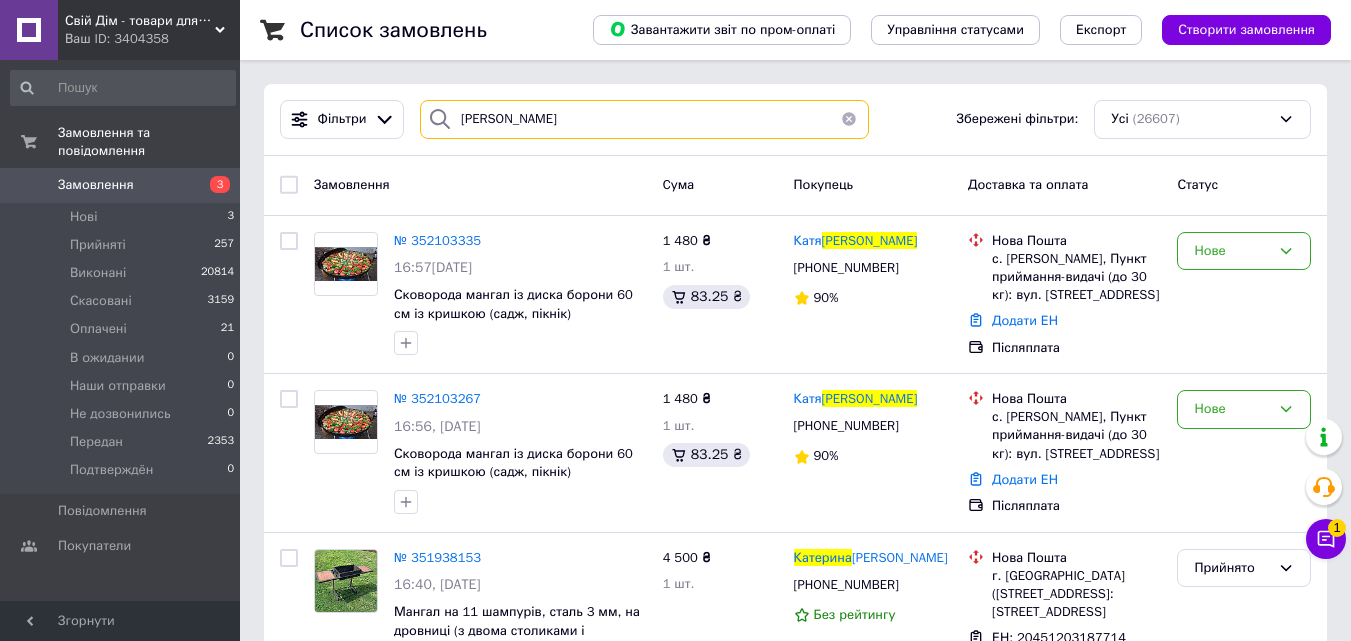 paste on "+380686710448" 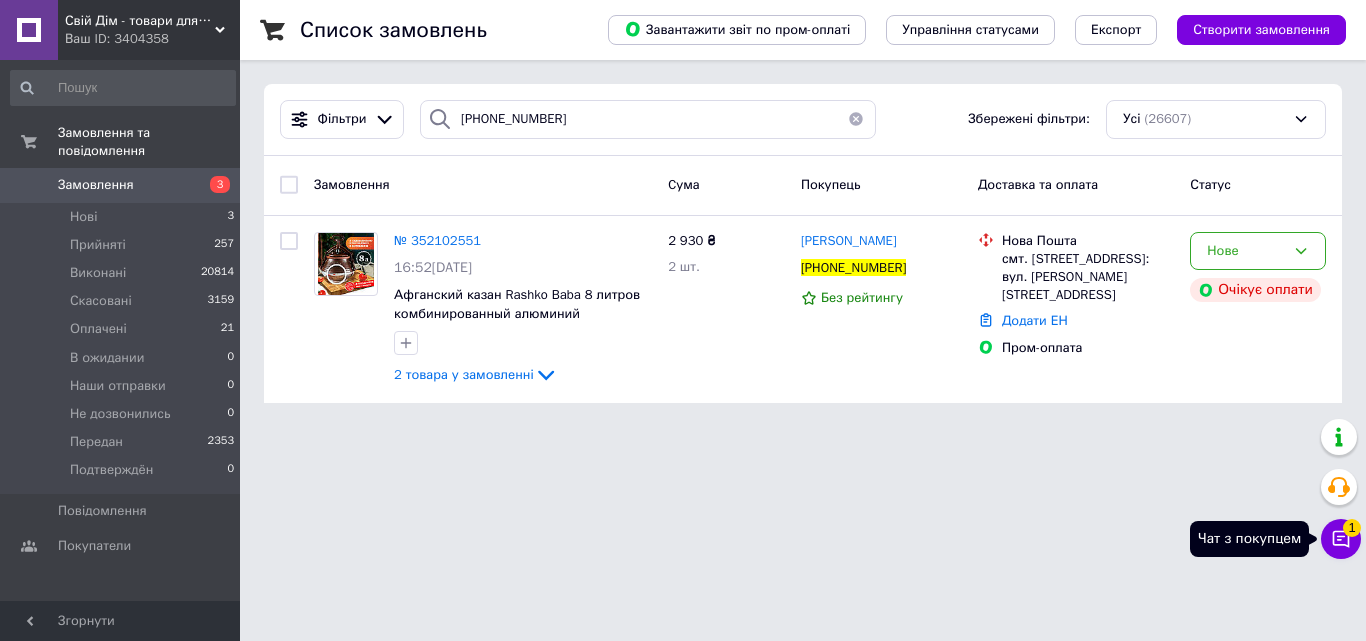 click on "Чат з покупцем 1" at bounding box center [1341, 539] 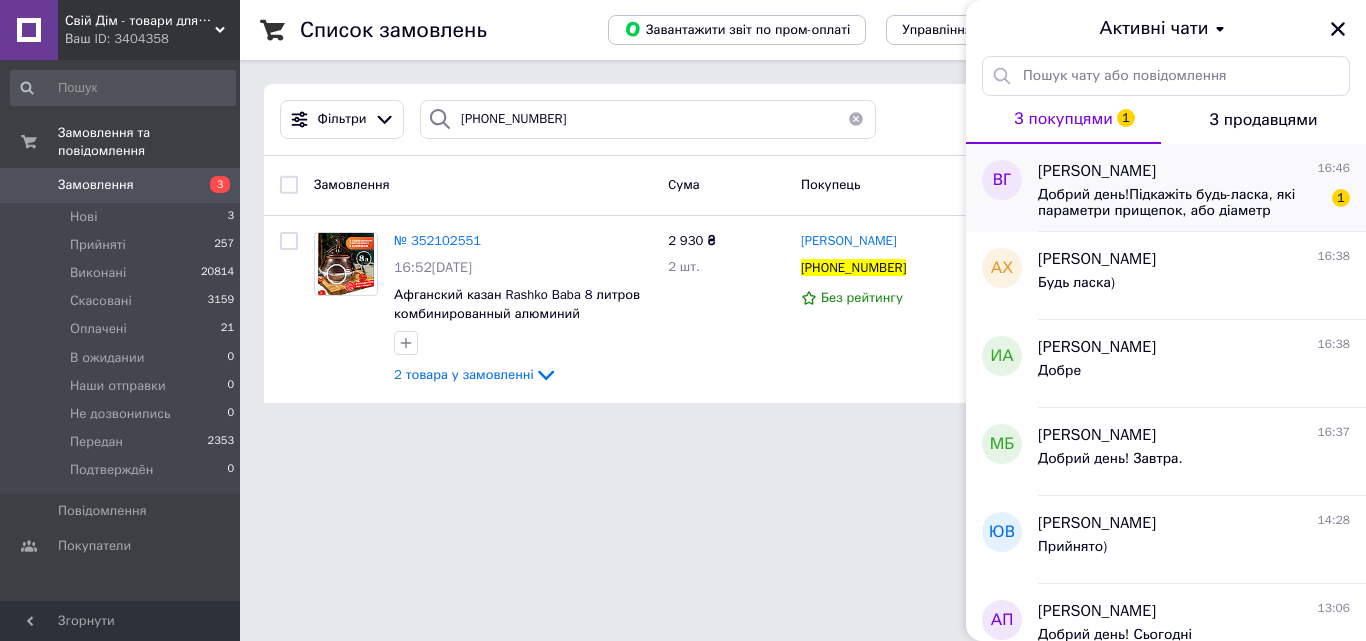 click on "Добрий день!Підкажіть будь-ласка, які параметри прищепок, або діаметр перекладини верхньої?" at bounding box center [1180, 203] 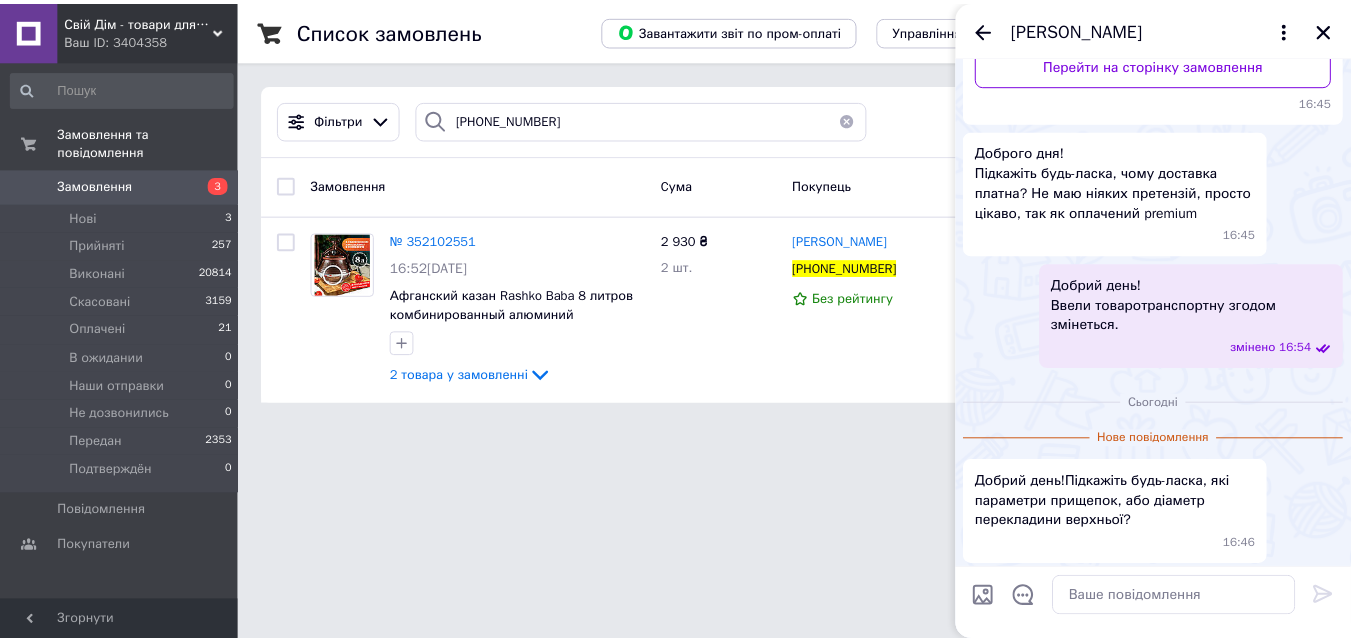 scroll, scrollTop: 324, scrollLeft: 0, axis: vertical 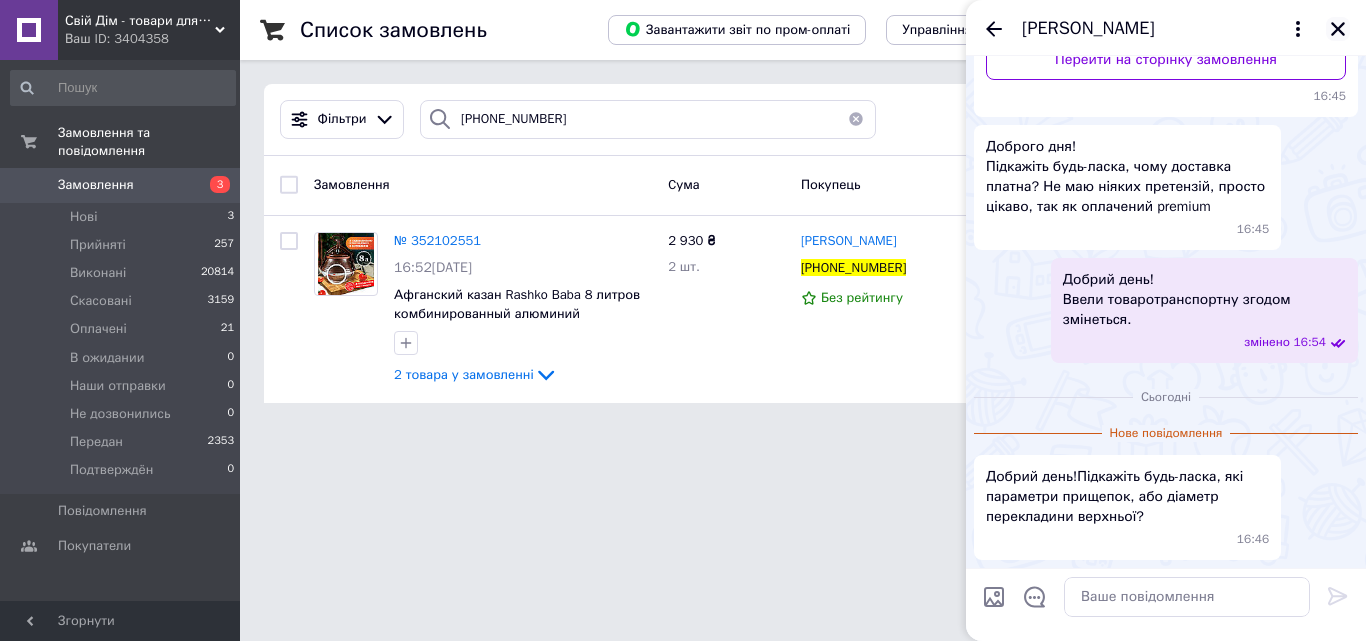 click 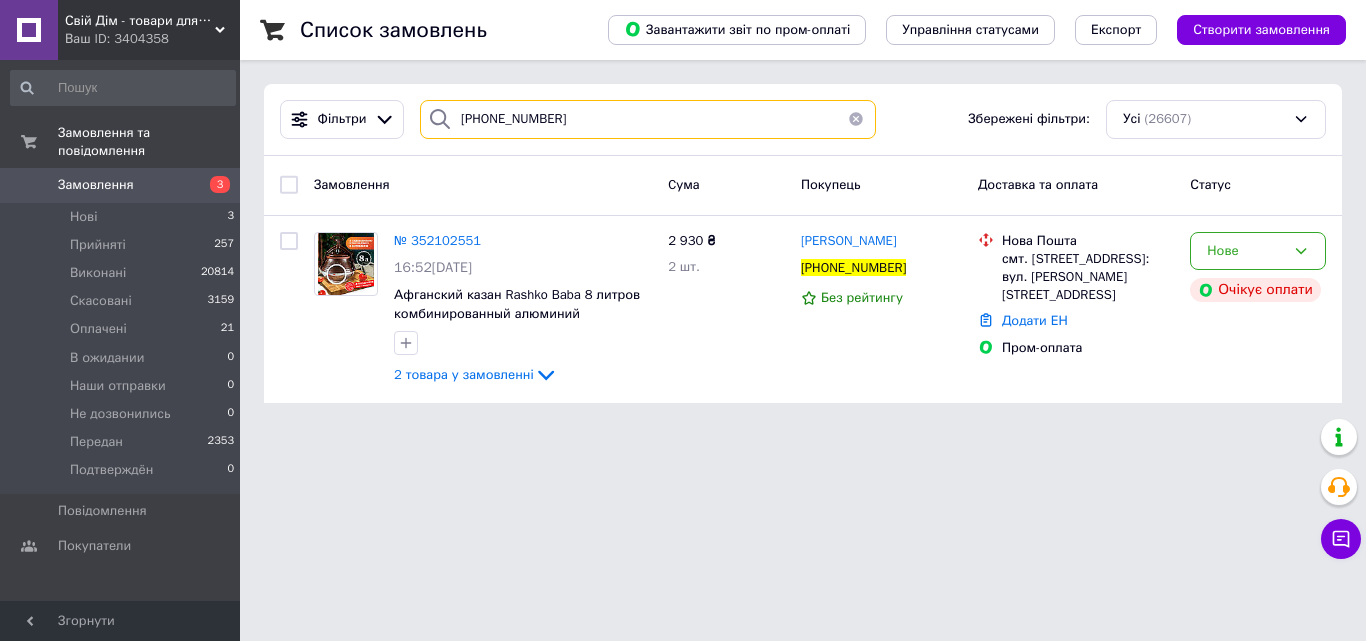 drag, startPoint x: 561, startPoint y: 125, endPoint x: 465, endPoint y: 117, distance: 96.332756 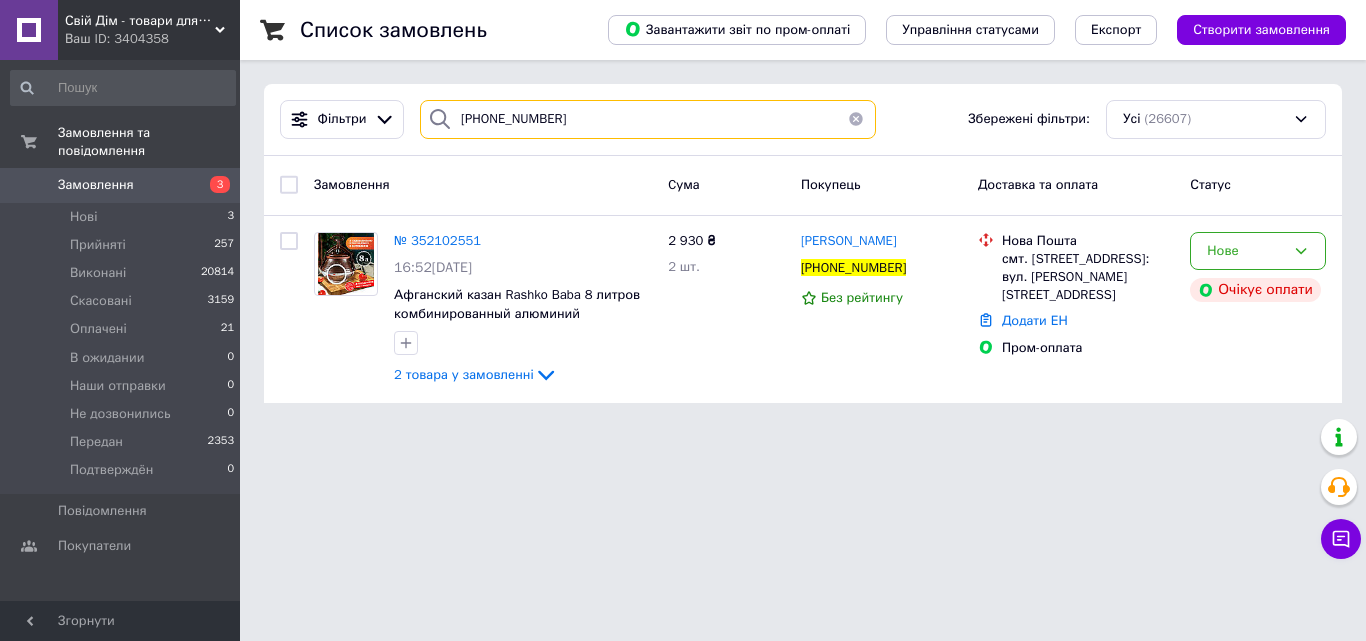 paste on "Олег Олег" 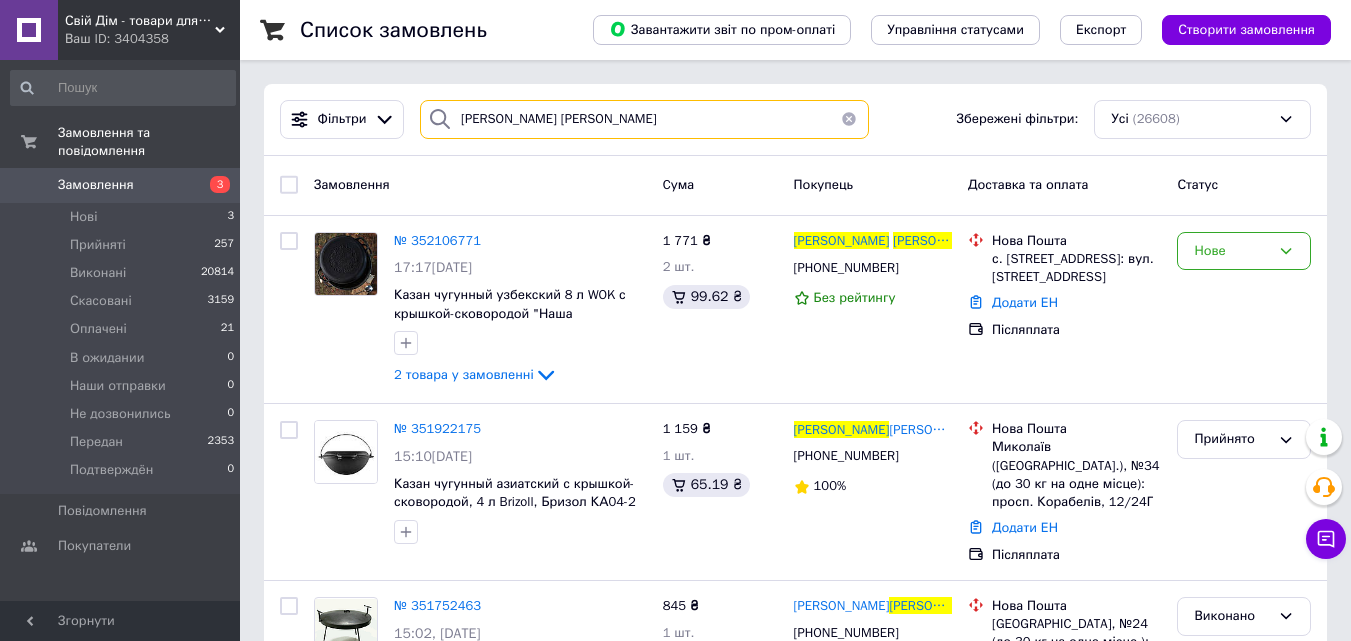 type on "Олег Олег" 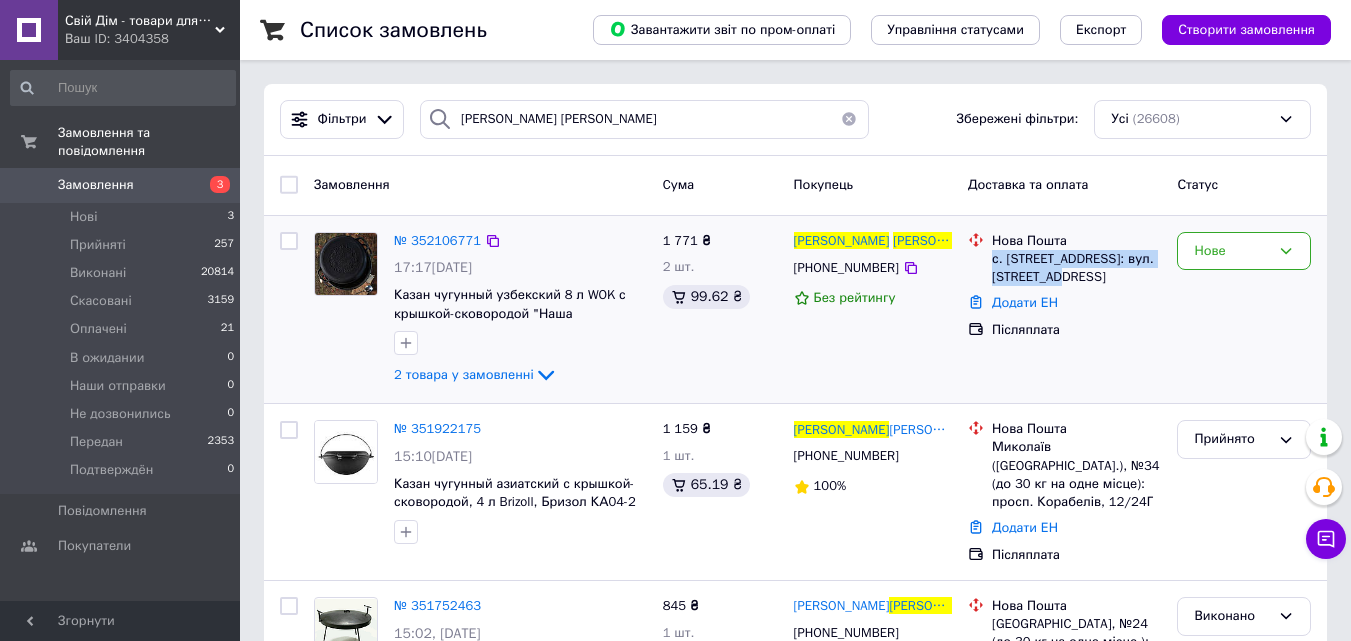 drag, startPoint x: 992, startPoint y: 255, endPoint x: 1108, endPoint y: 278, distance: 118.258194 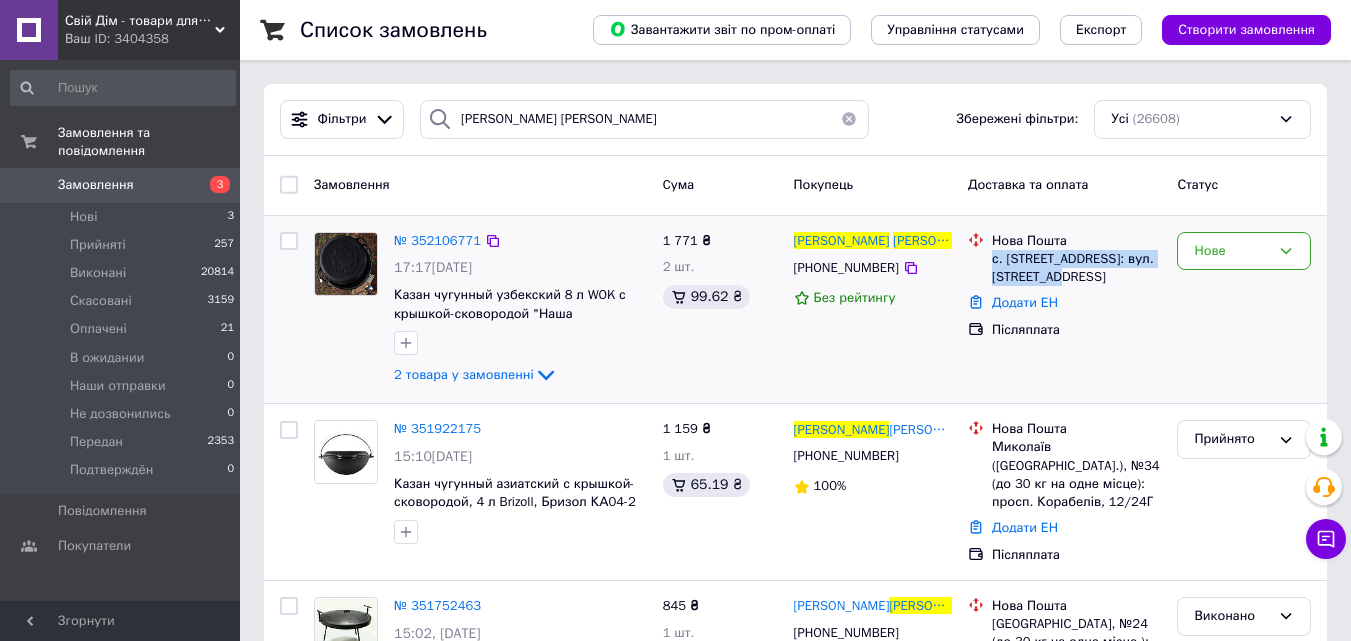 copy on "с. Требухів, №1: вул. Броварська, 44" 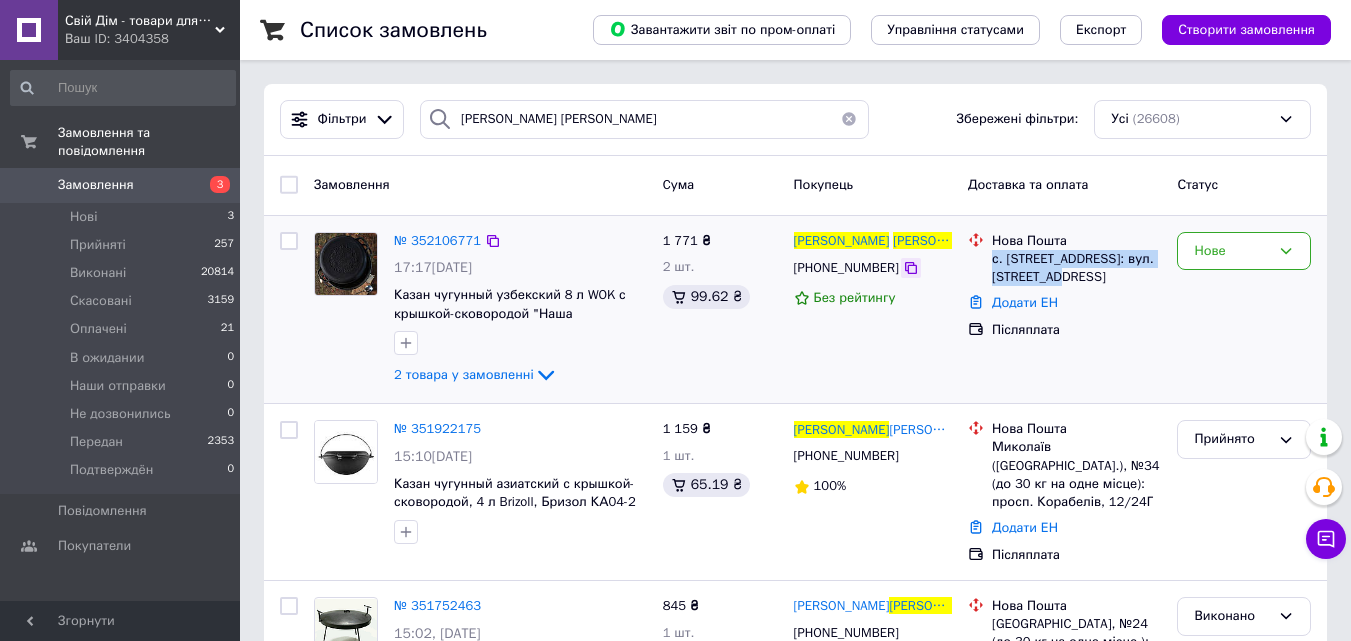 click 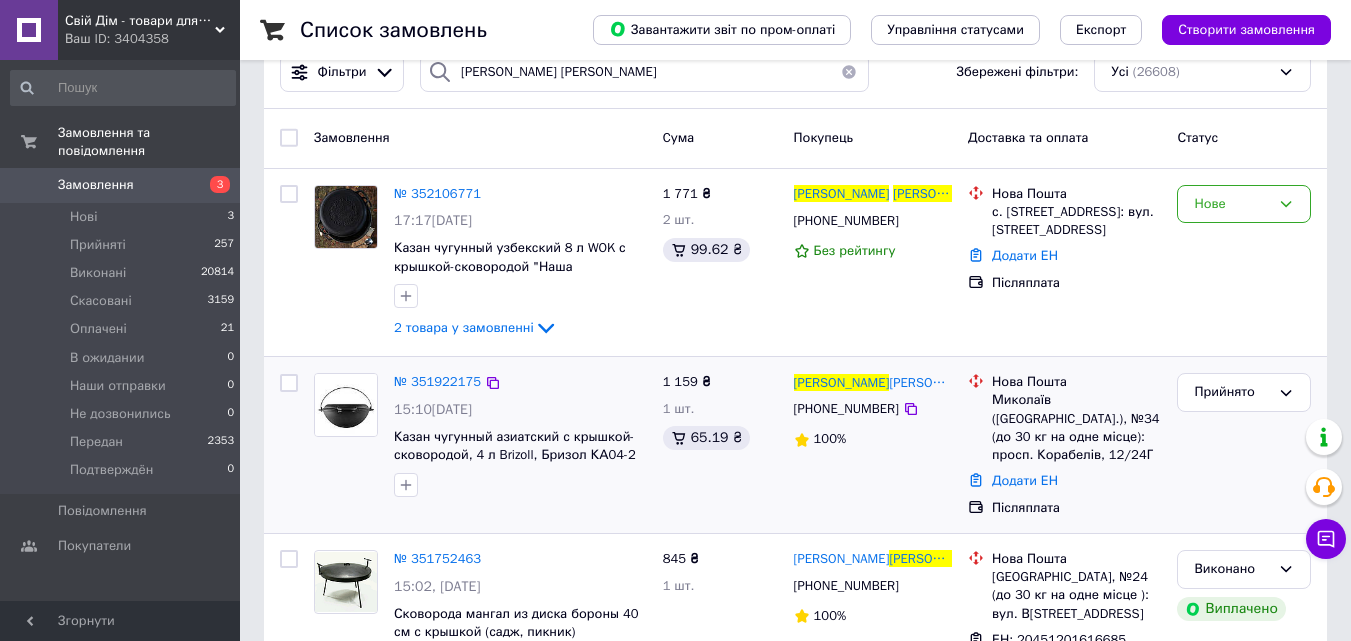 scroll, scrollTop: 0, scrollLeft: 0, axis: both 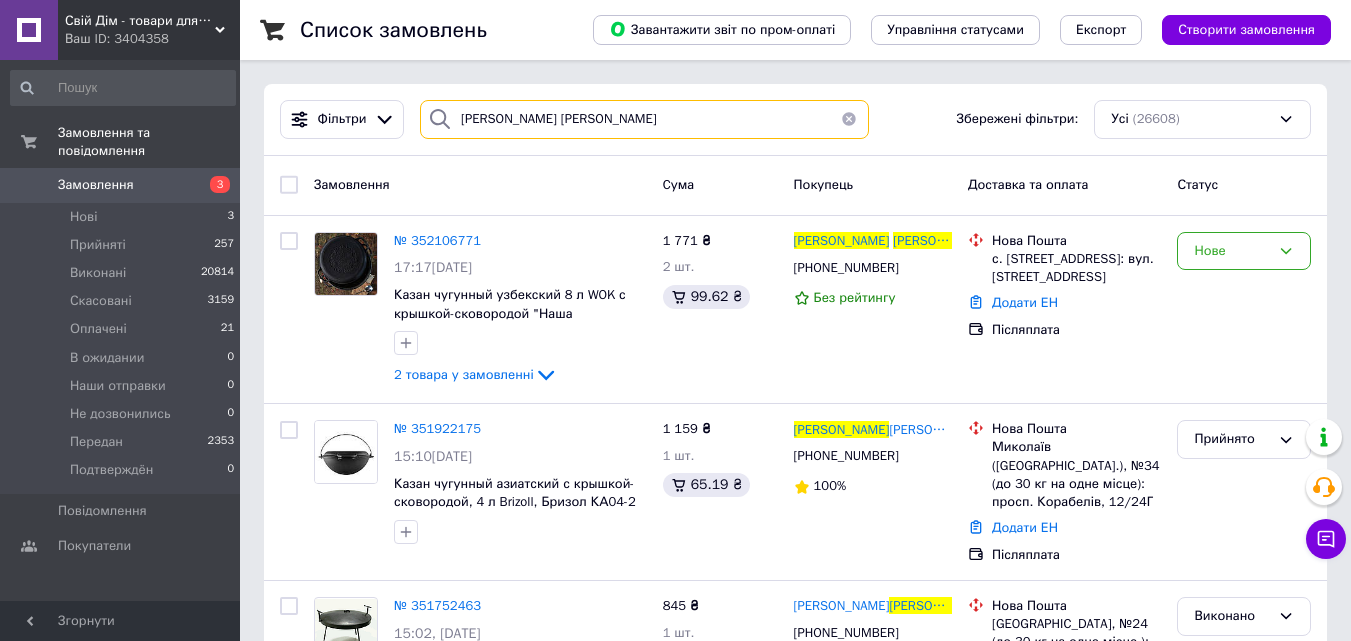 drag, startPoint x: 525, startPoint y: 115, endPoint x: 429, endPoint y: 124, distance: 96.42095 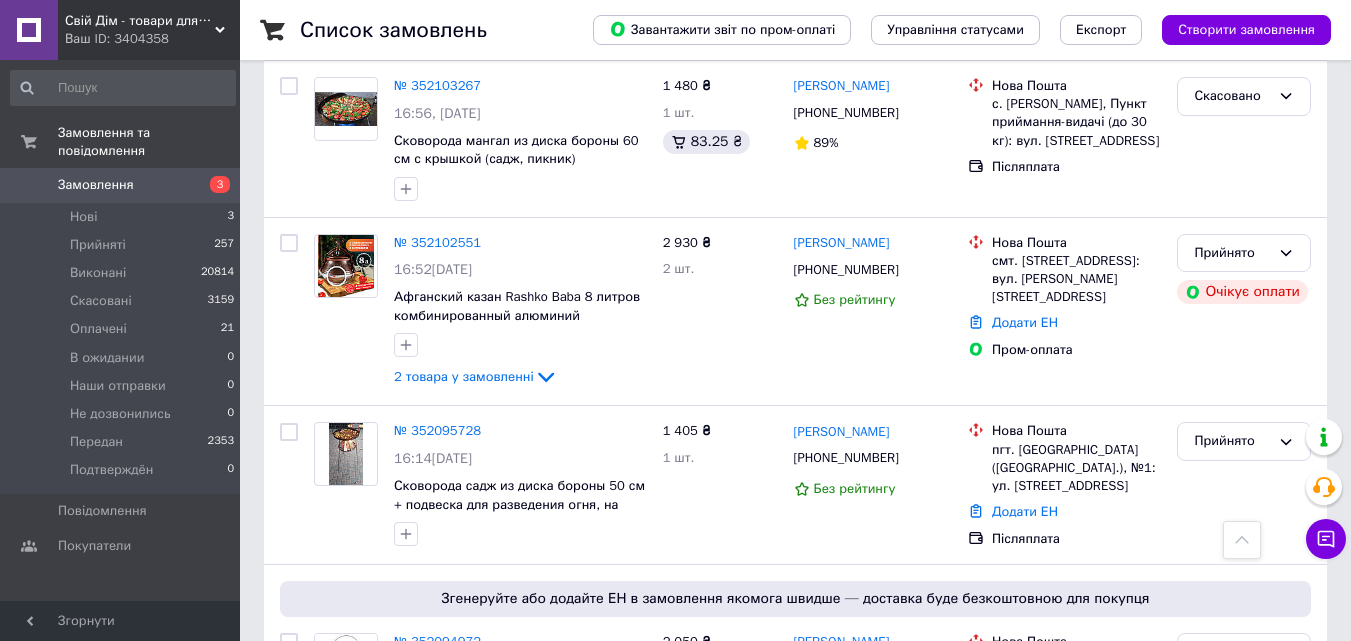 scroll, scrollTop: 300, scrollLeft: 0, axis: vertical 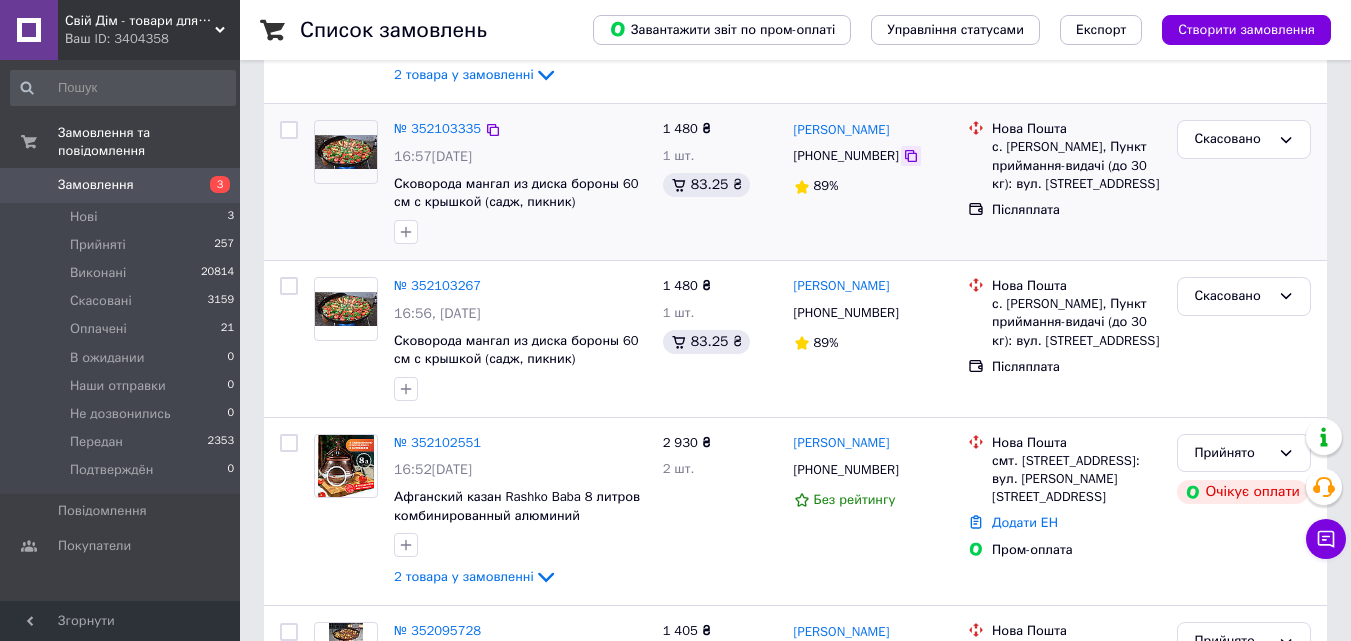 type 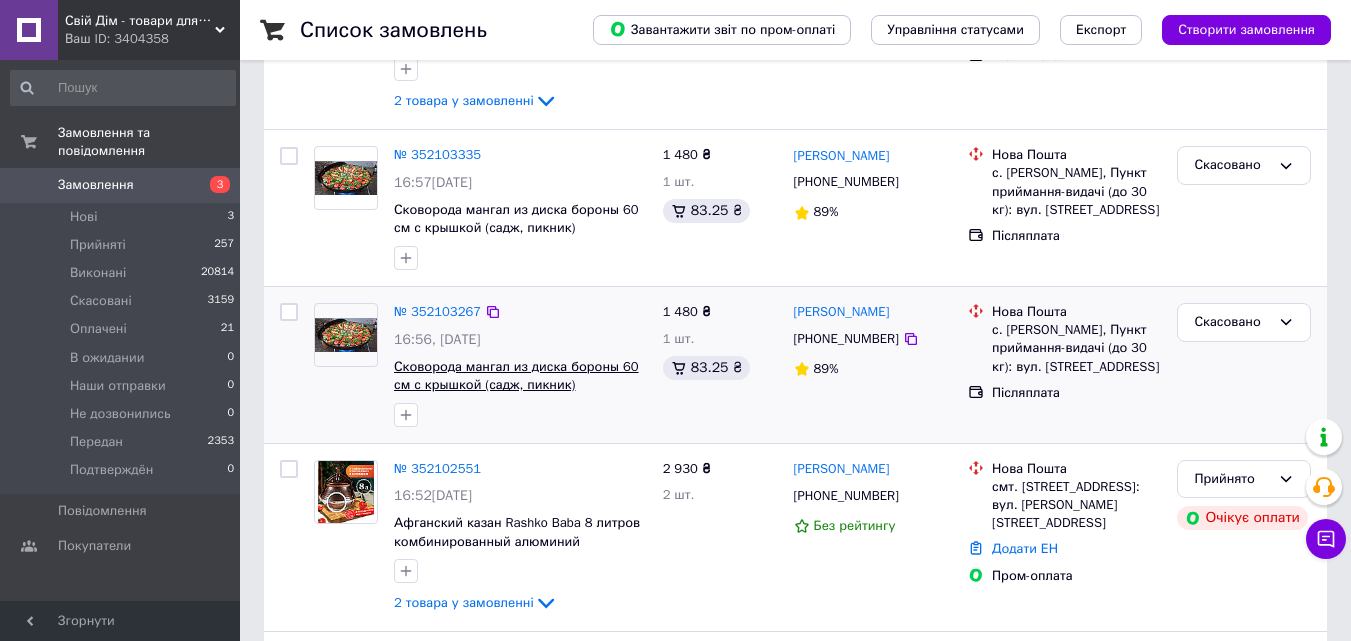 scroll, scrollTop: 300, scrollLeft: 0, axis: vertical 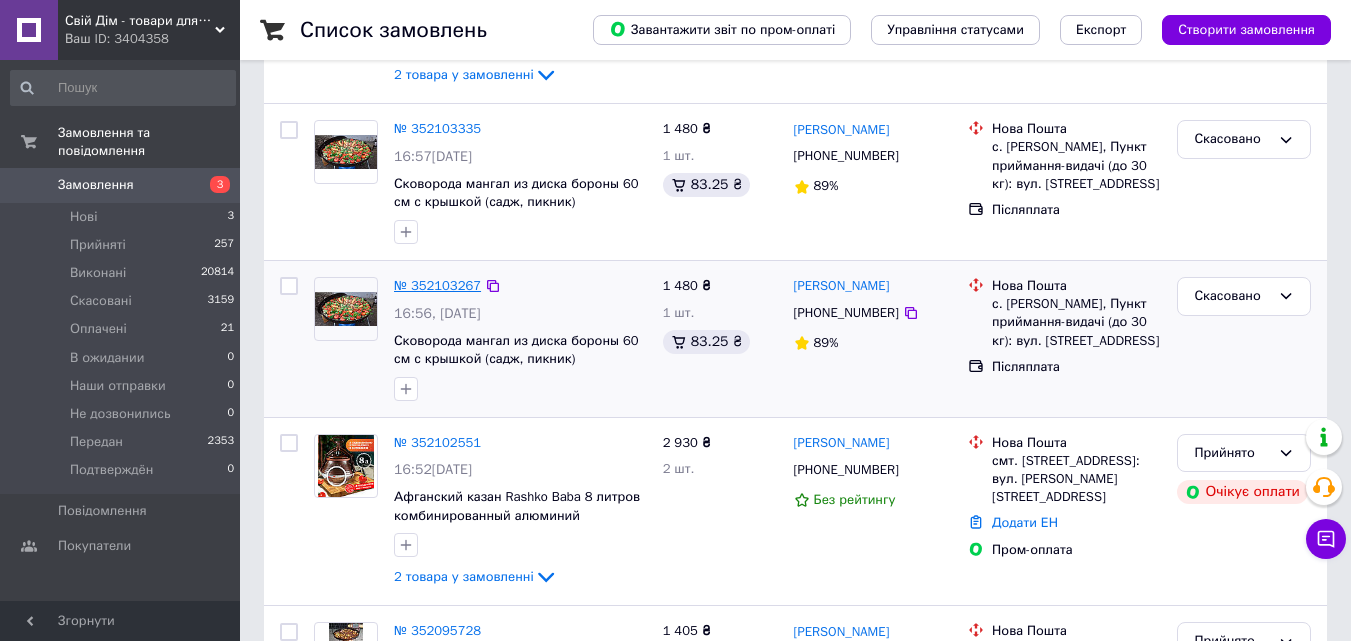 click on "№ 352103267" at bounding box center (437, 285) 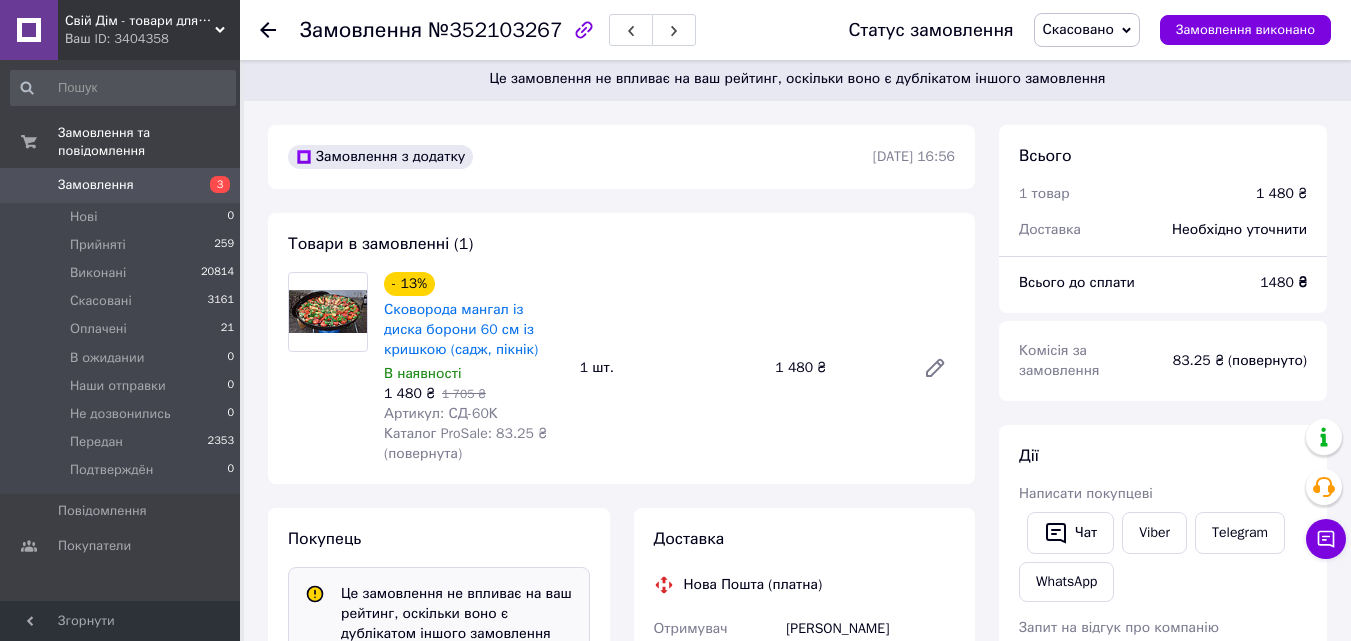 scroll, scrollTop: 0, scrollLeft: 0, axis: both 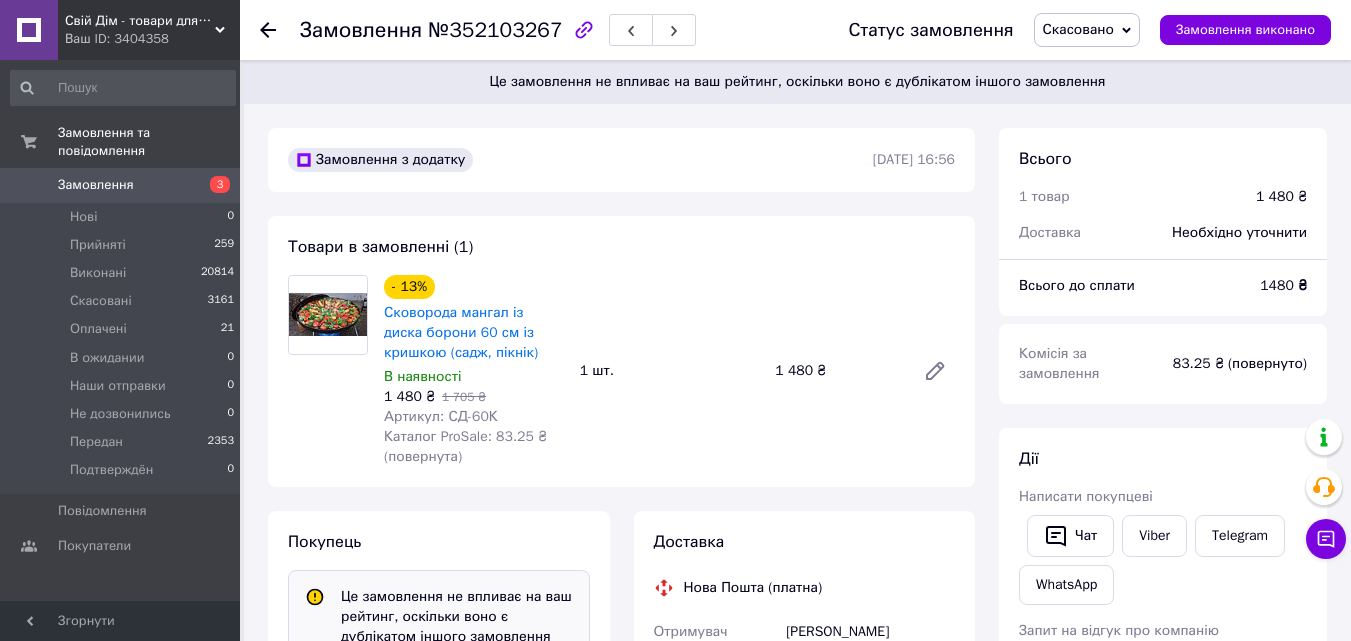 click 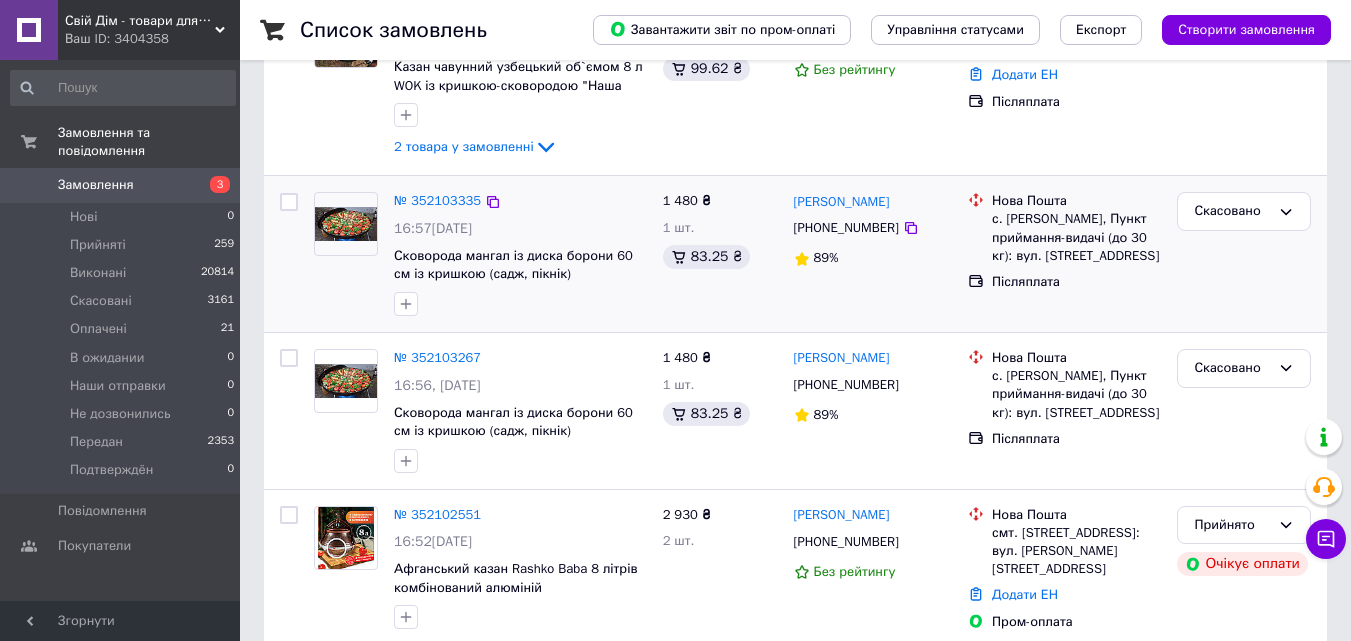 scroll, scrollTop: 300, scrollLeft: 0, axis: vertical 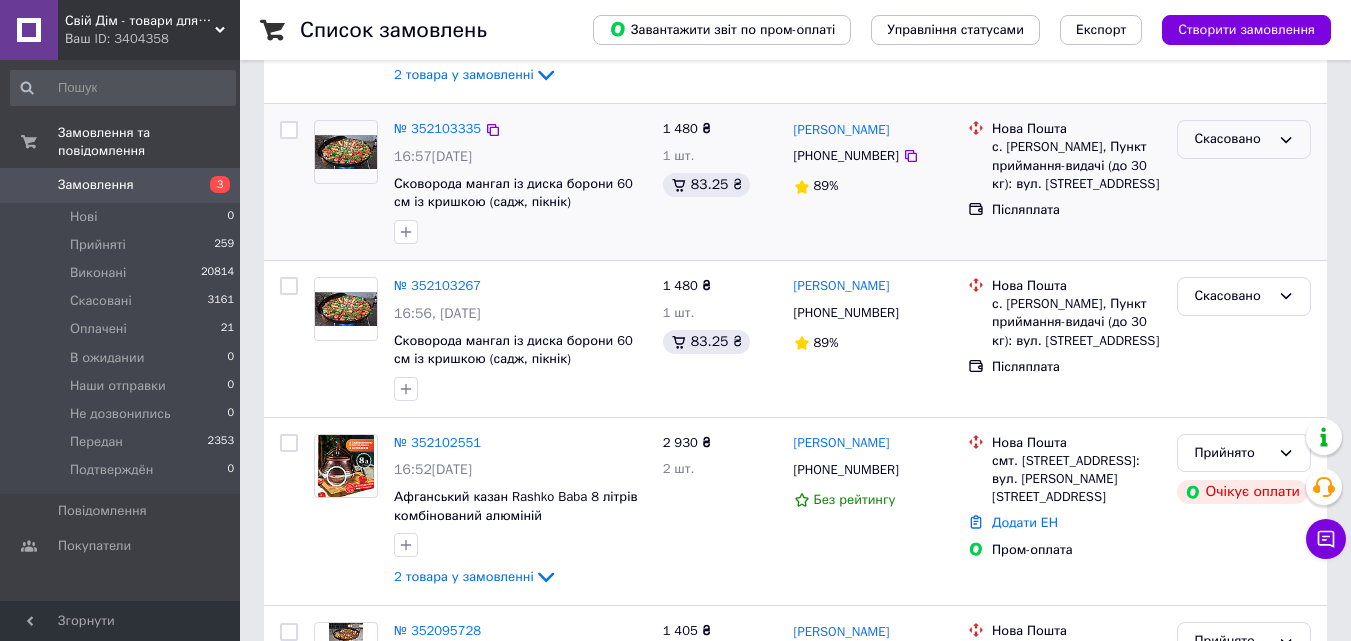 click 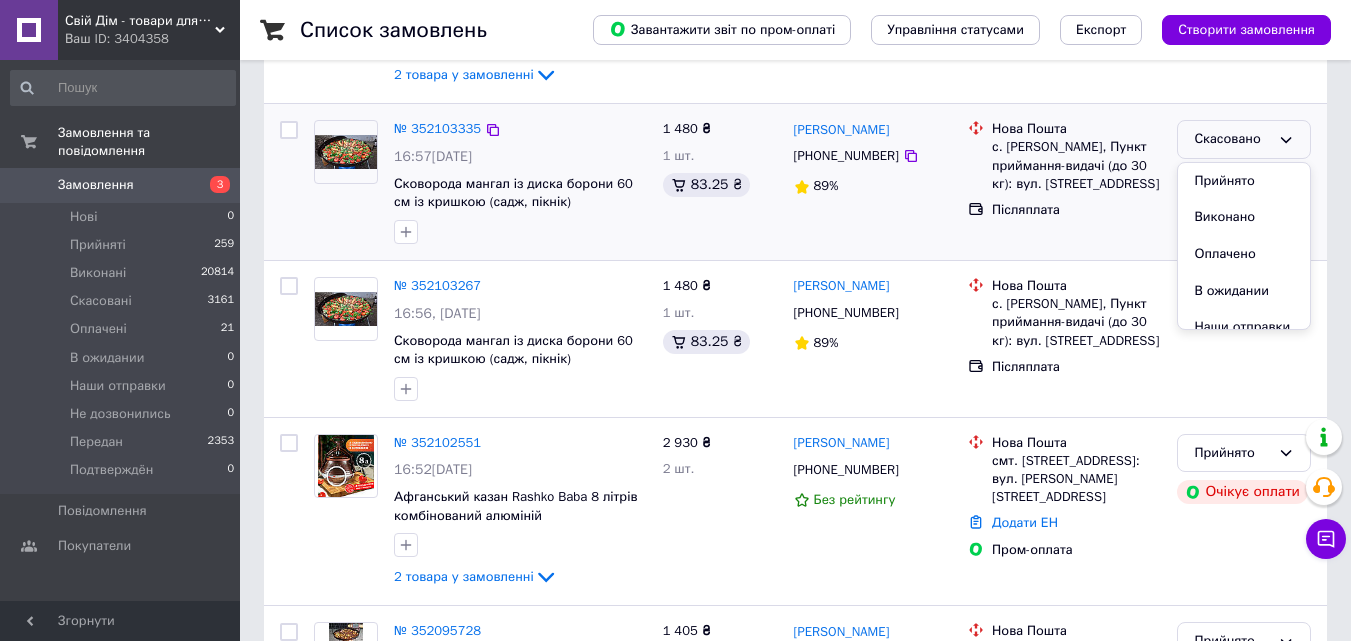 click on "Сковорода мангал із диска борони 60 см із кришкою (садж, пікнік)" at bounding box center (520, 193) 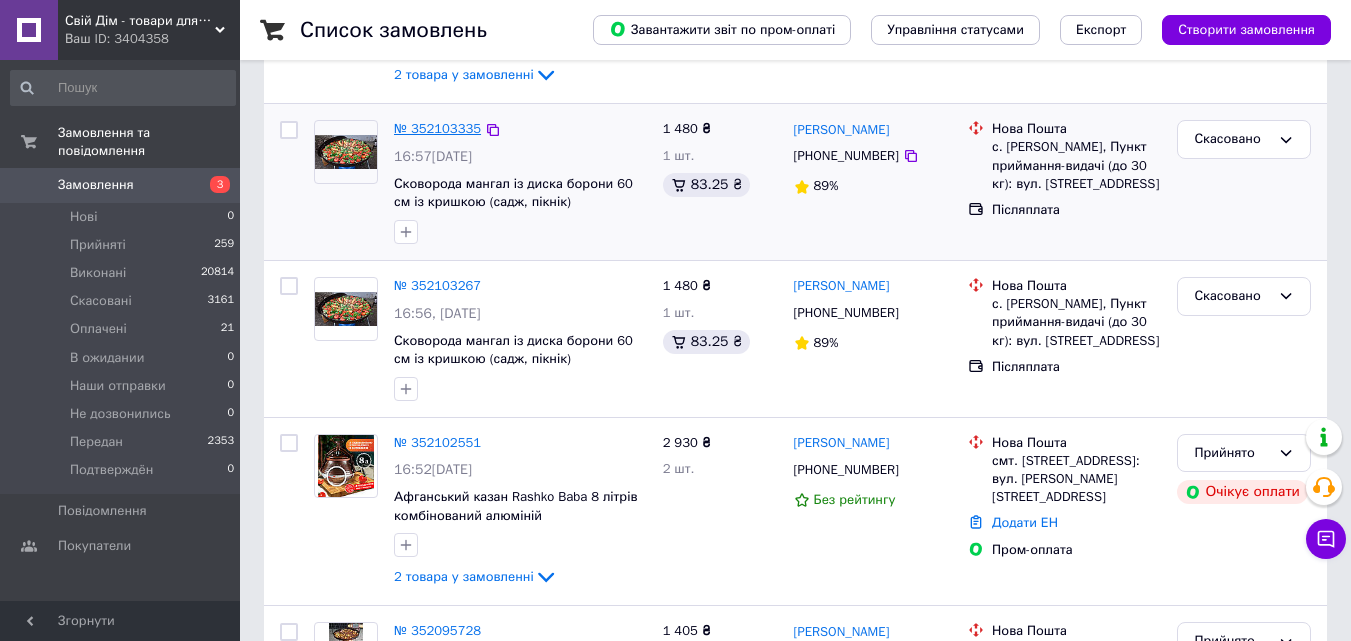 click on "№ 352103335" at bounding box center [437, 128] 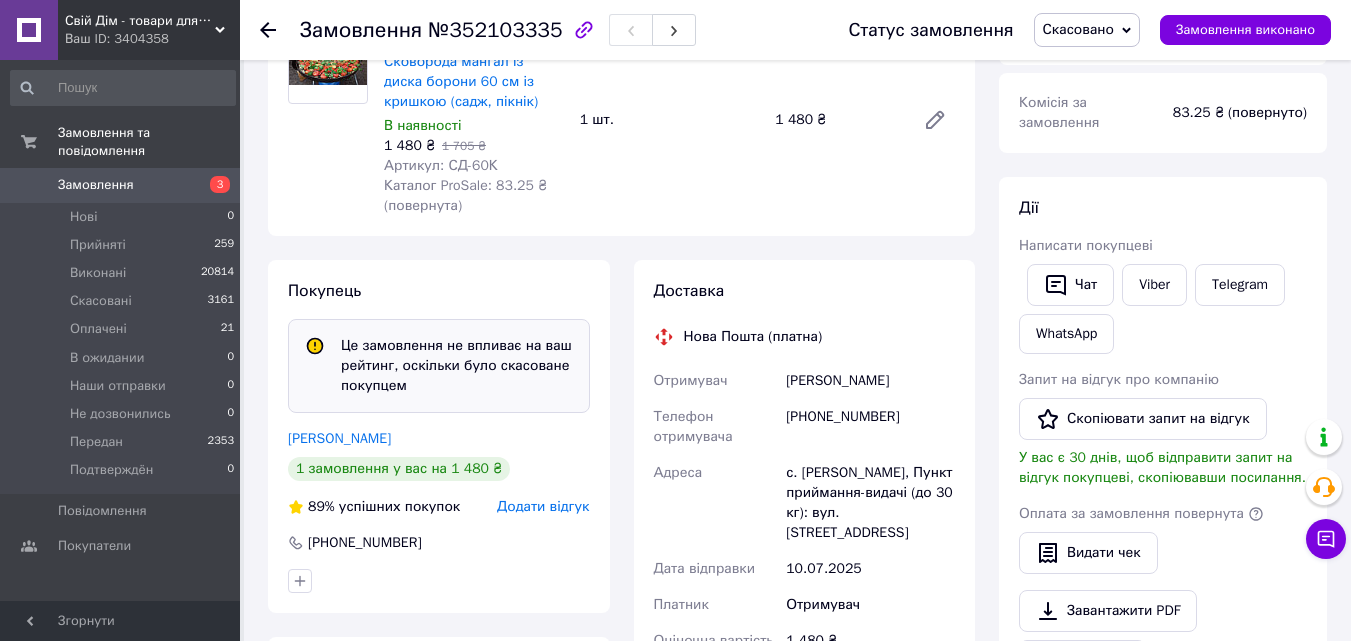 scroll, scrollTop: 351, scrollLeft: 0, axis: vertical 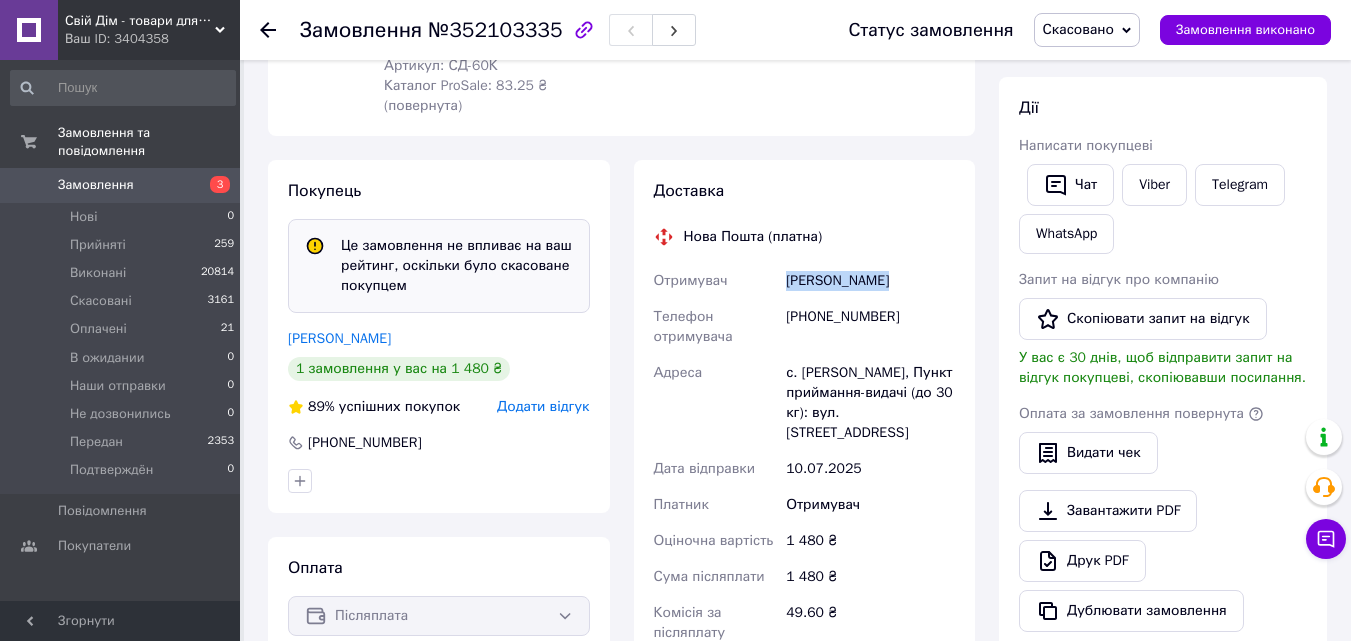 drag, startPoint x: 786, startPoint y: 277, endPoint x: 909, endPoint y: 284, distance: 123.19903 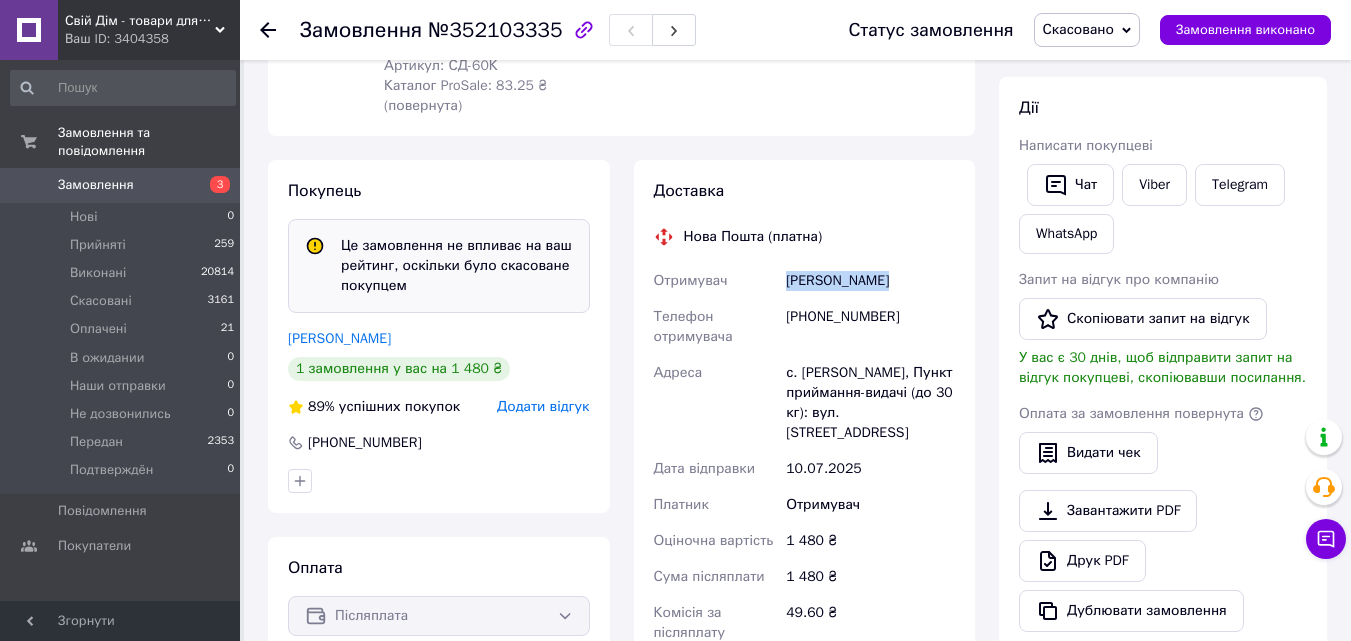 copy on "Шепшелей Катя" 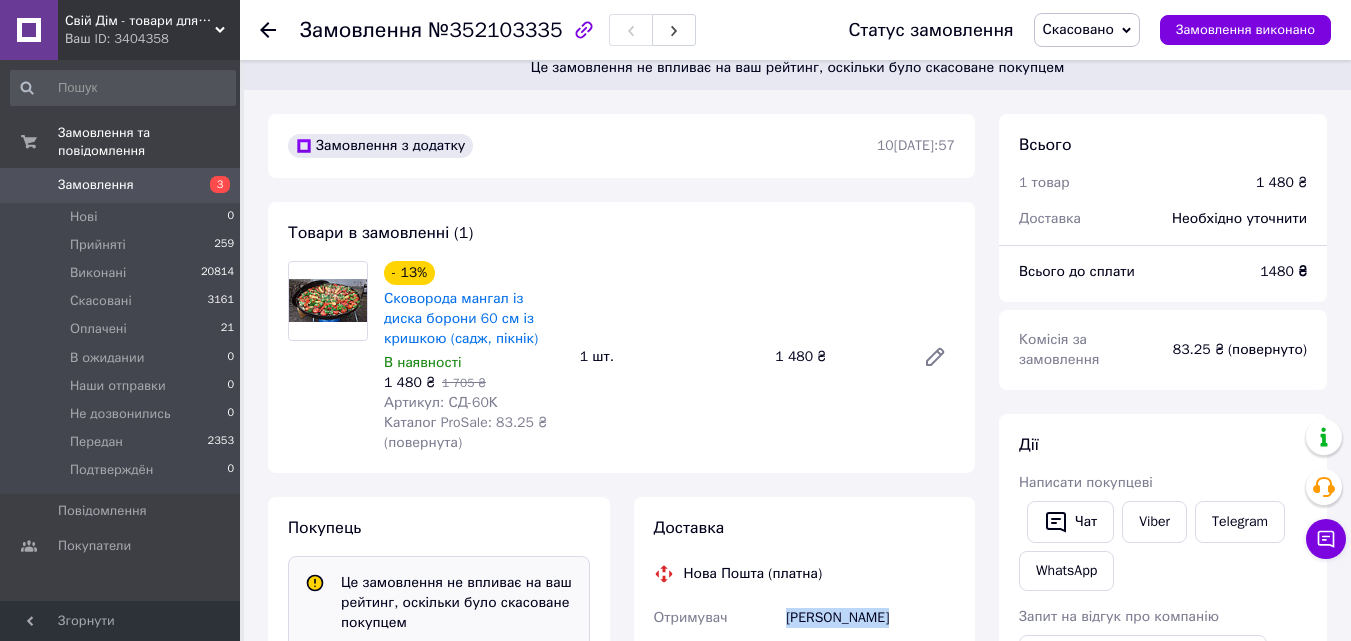 scroll, scrollTop: 0, scrollLeft: 0, axis: both 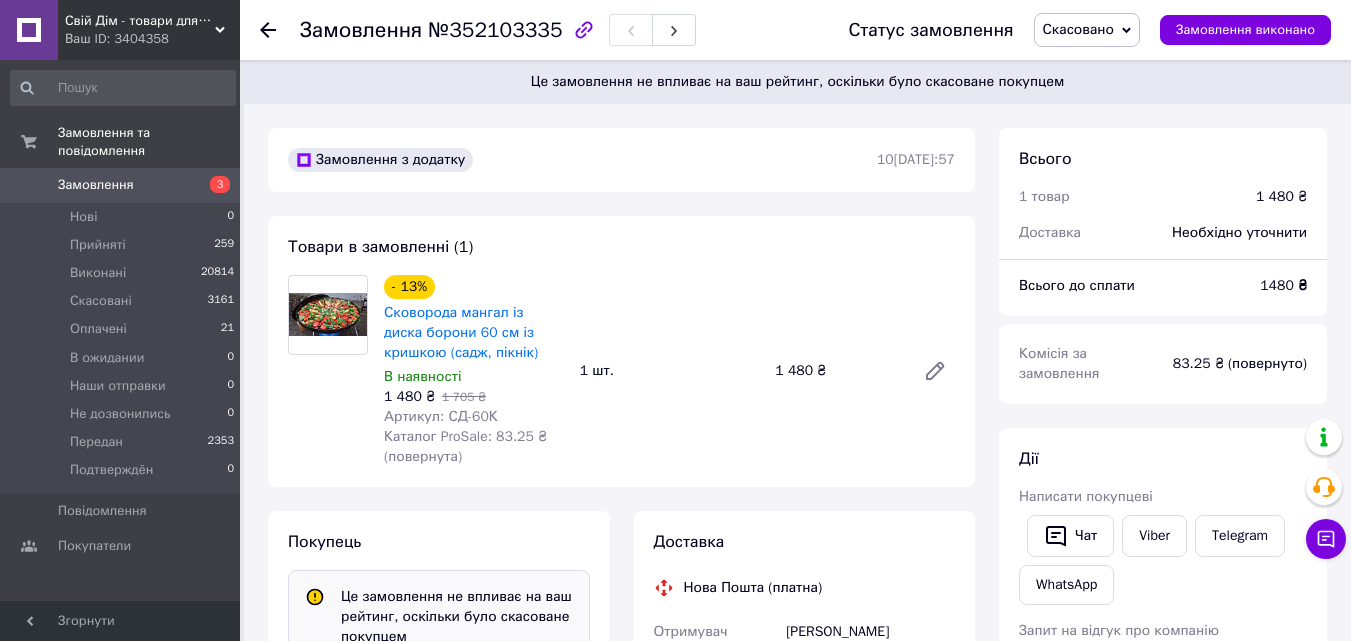 click 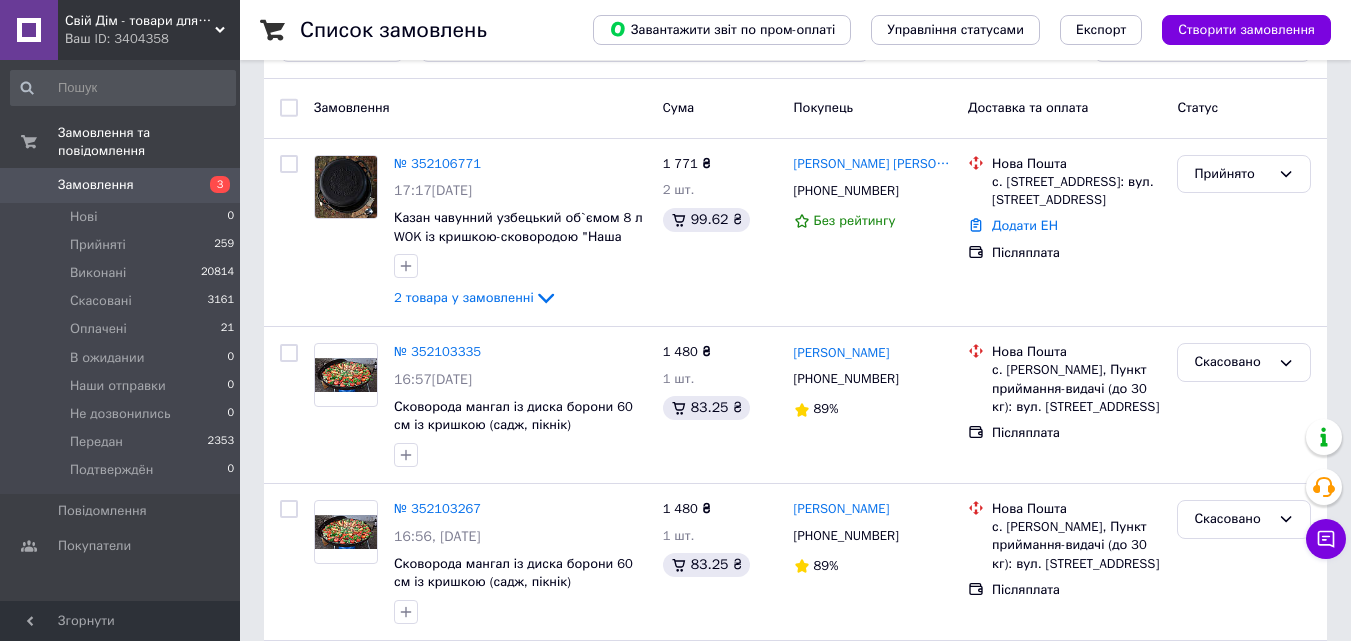 scroll, scrollTop: 100, scrollLeft: 0, axis: vertical 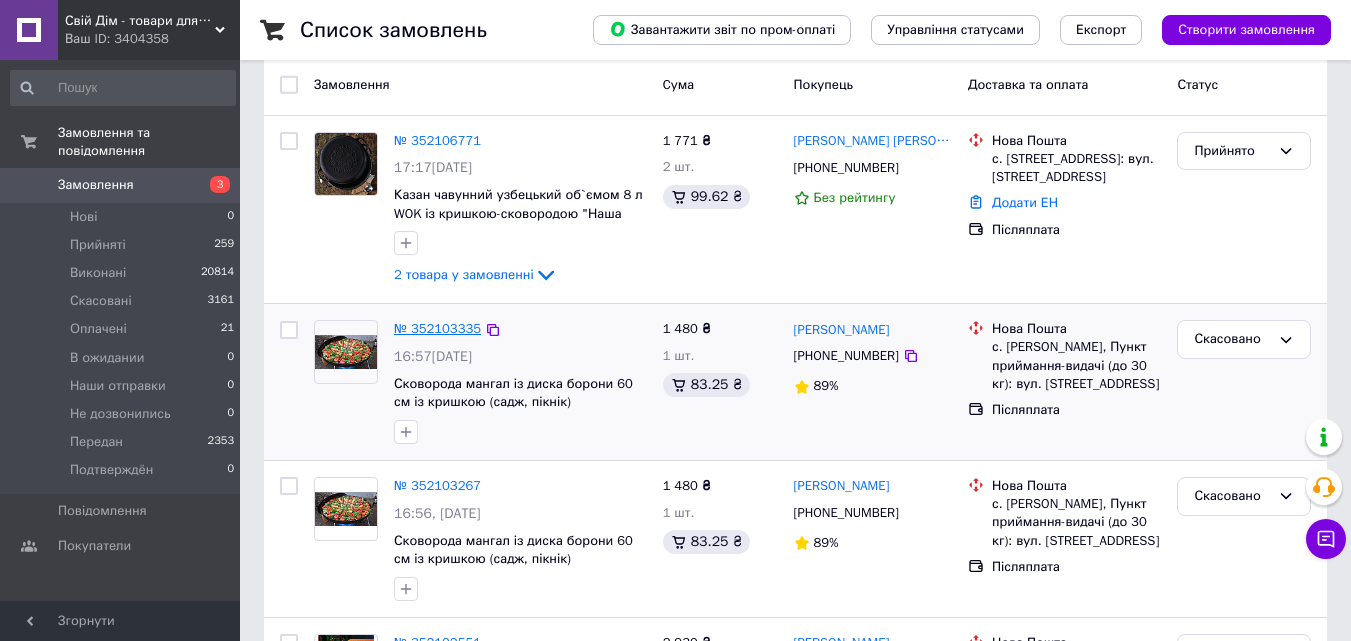 click on "№ 352103335" at bounding box center (437, 328) 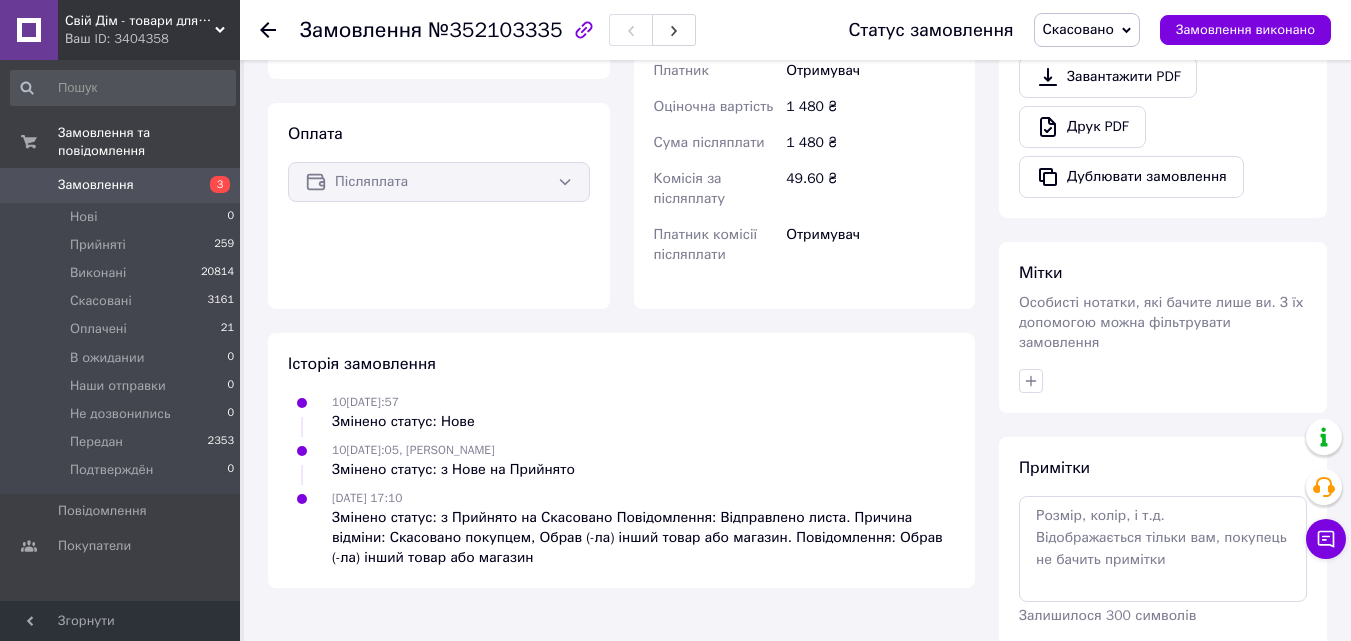 scroll, scrollTop: 751, scrollLeft: 0, axis: vertical 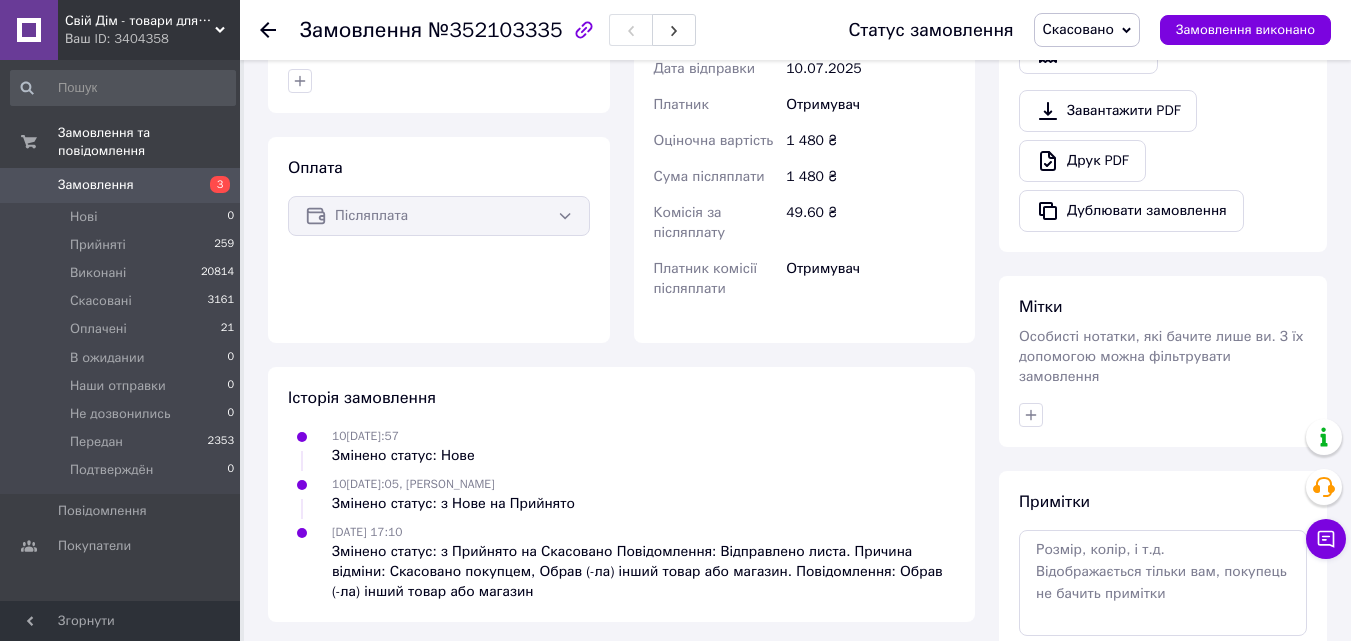 click 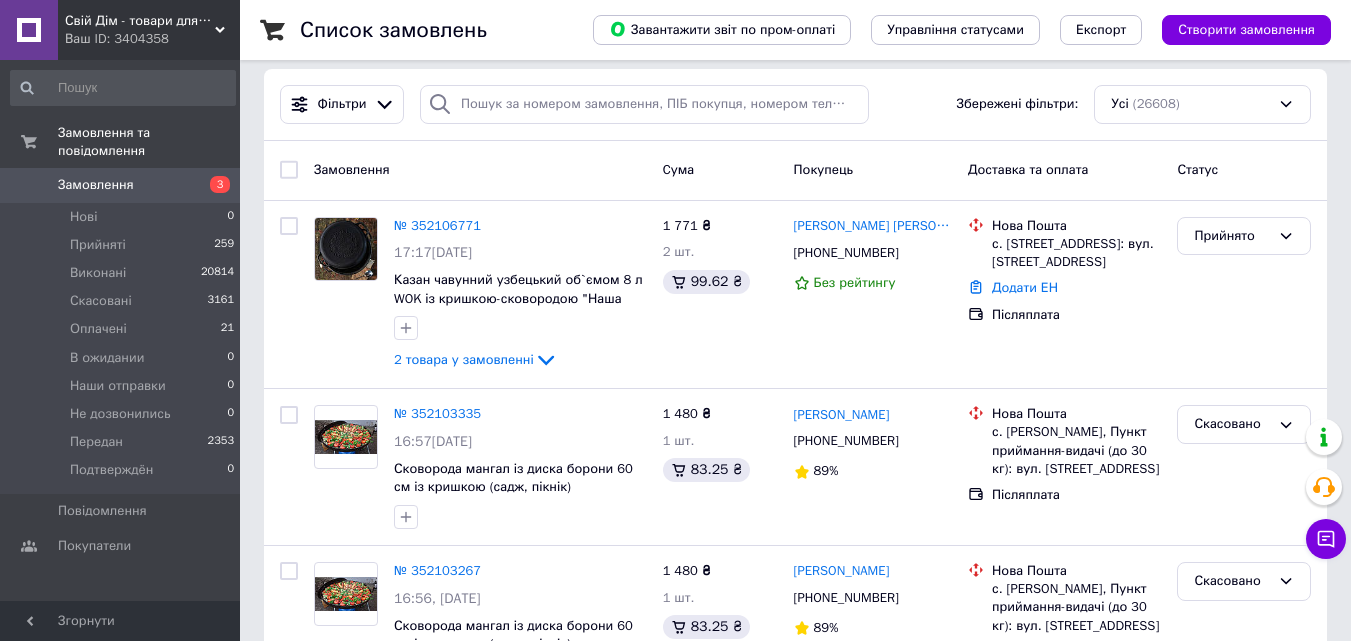 scroll, scrollTop: 200, scrollLeft: 0, axis: vertical 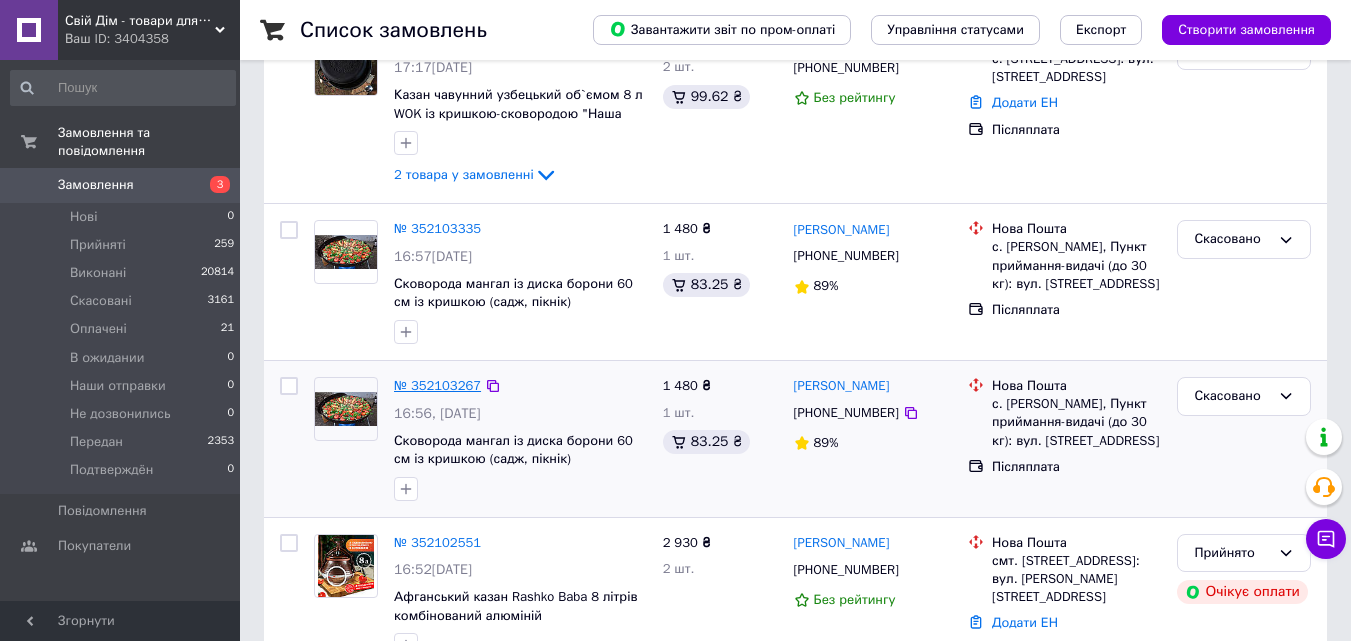 click on "№ 352103267" at bounding box center [437, 385] 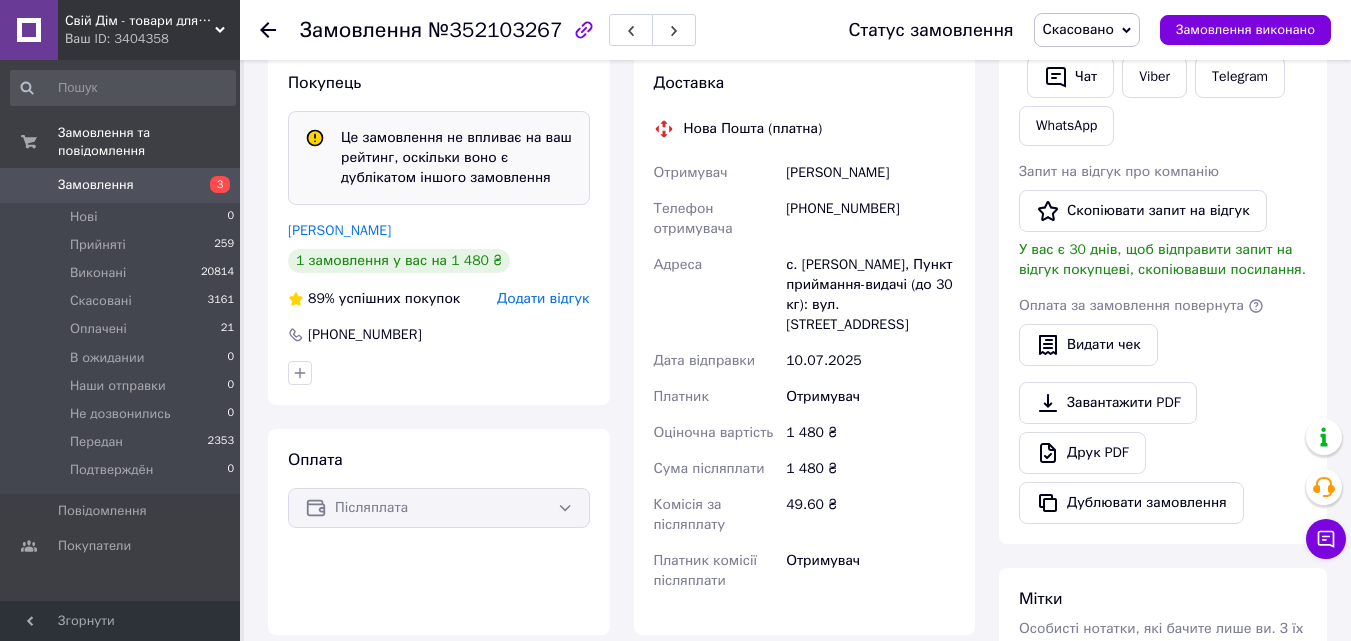 scroll, scrollTop: 451, scrollLeft: 0, axis: vertical 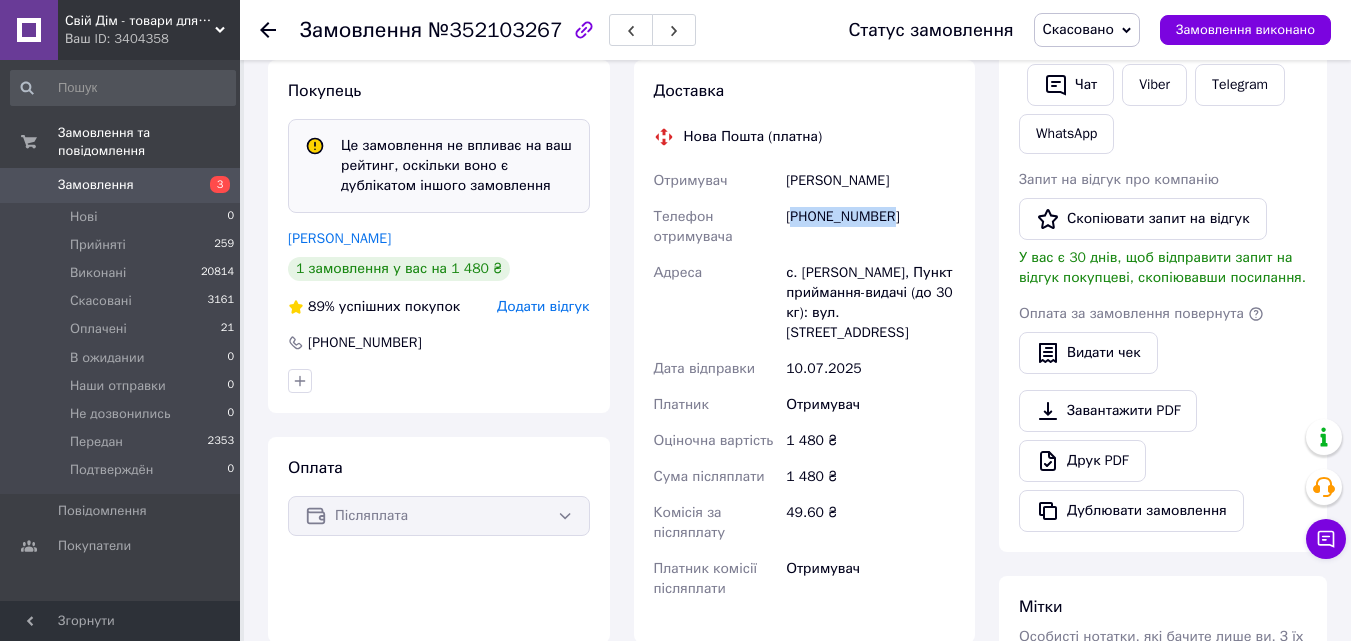 drag, startPoint x: 795, startPoint y: 213, endPoint x: 895, endPoint y: 209, distance: 100.07997 